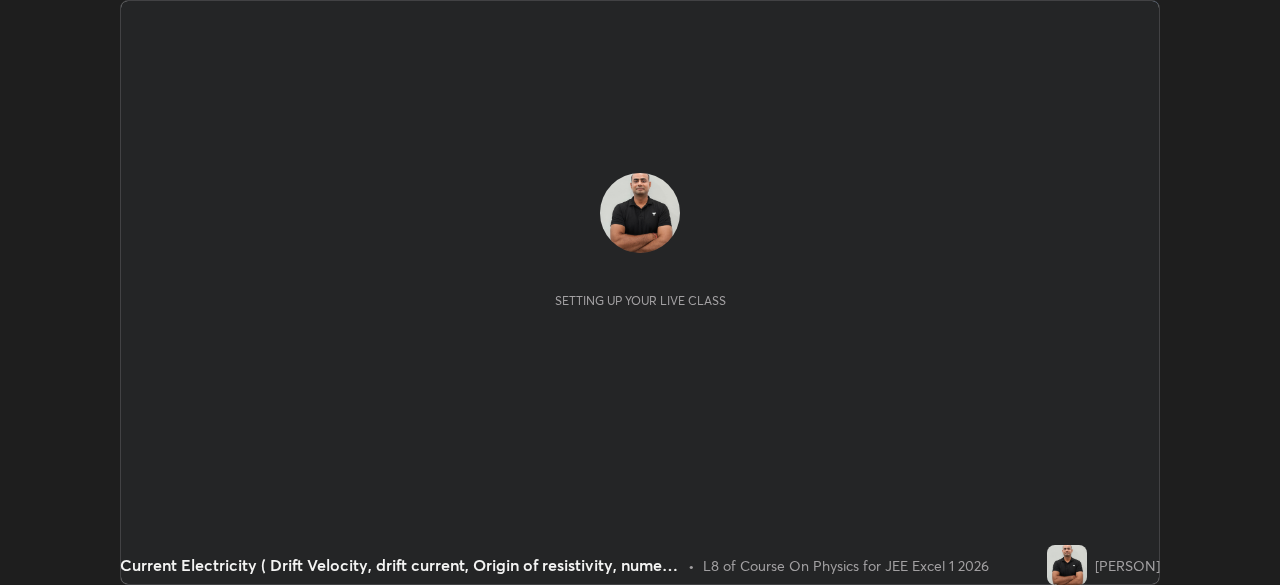 scroll, scrollTop: 0, scrollLeft: 0, axis: both 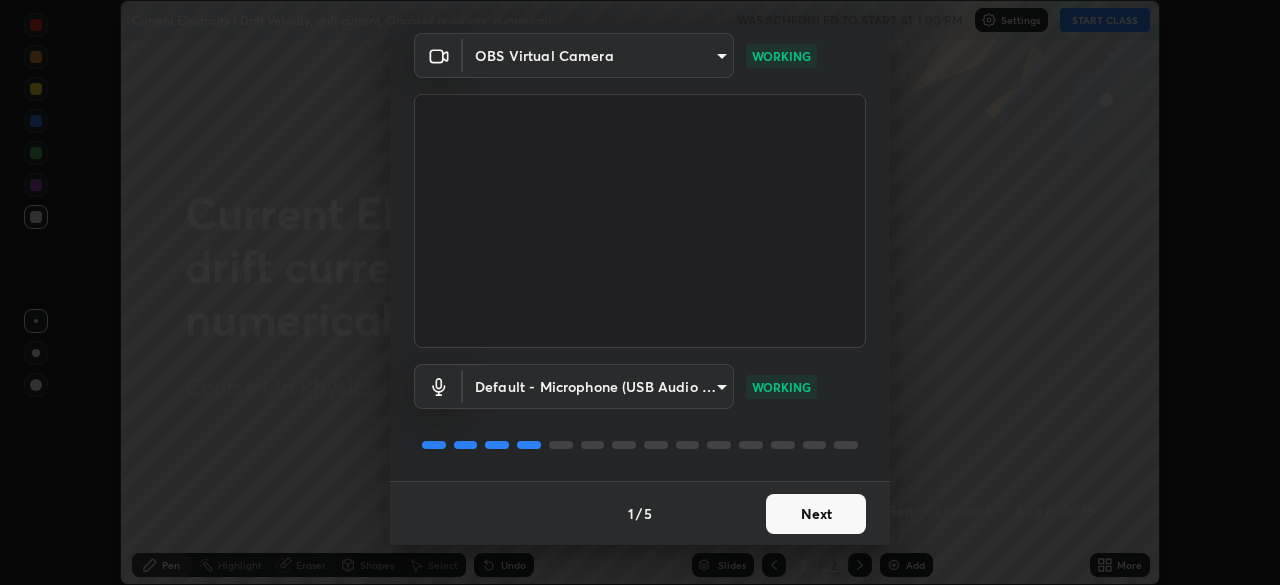click on "Next" at bounding box center [816, 514] 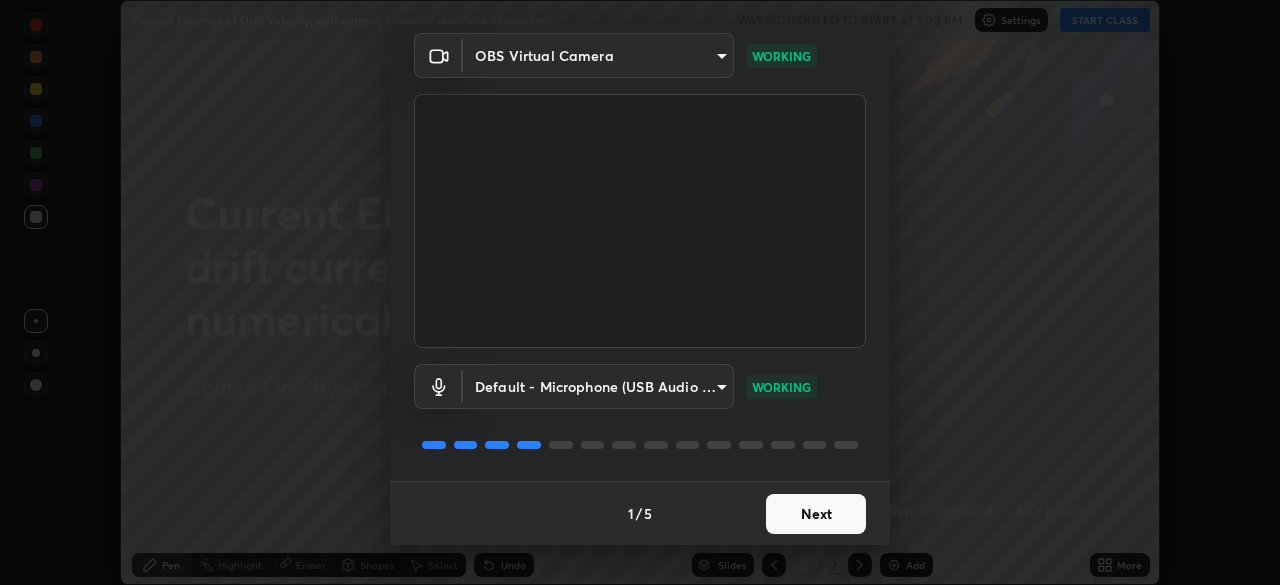 scroll, scrollTop: 0, scrollLeft: 0, axis: both 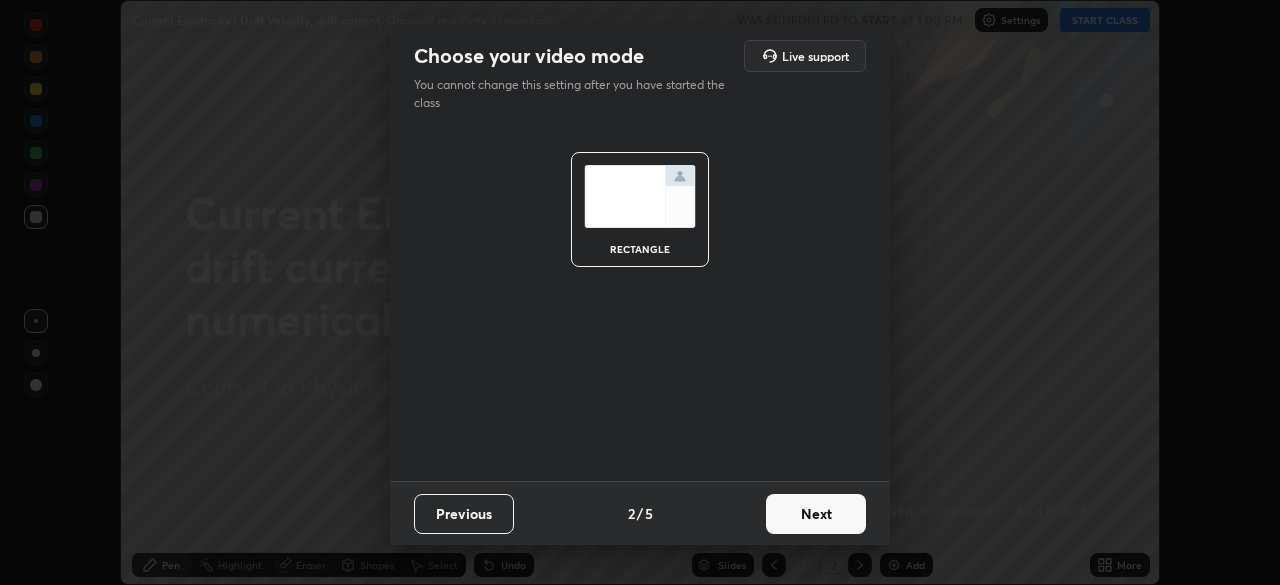 click on "Next" at bounding box center (816, 514) 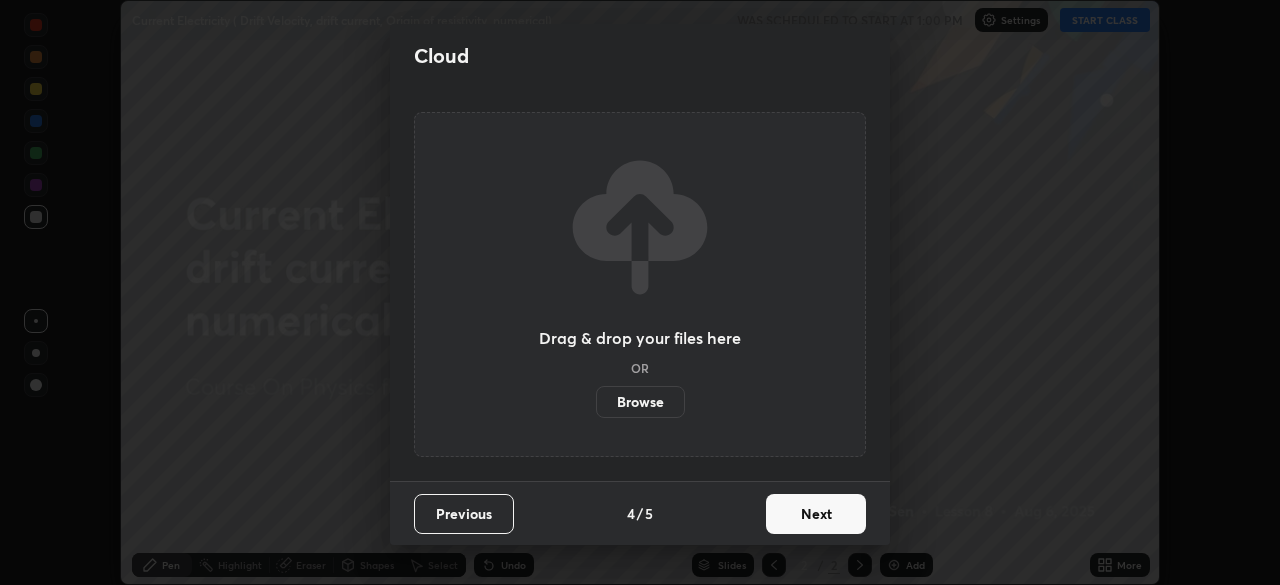 click on "Next" at bounding box center [816, 514] 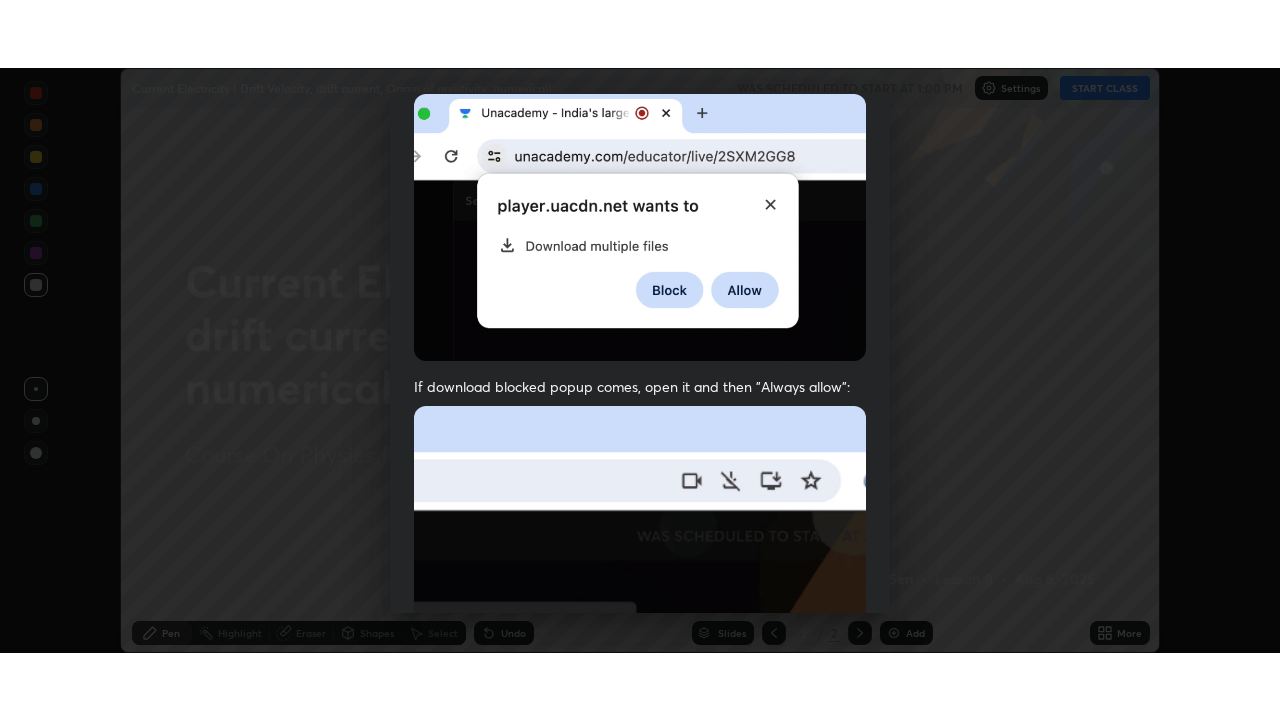 scroll, scrollTop: 479, scrollLeft: 0, axis: vertical 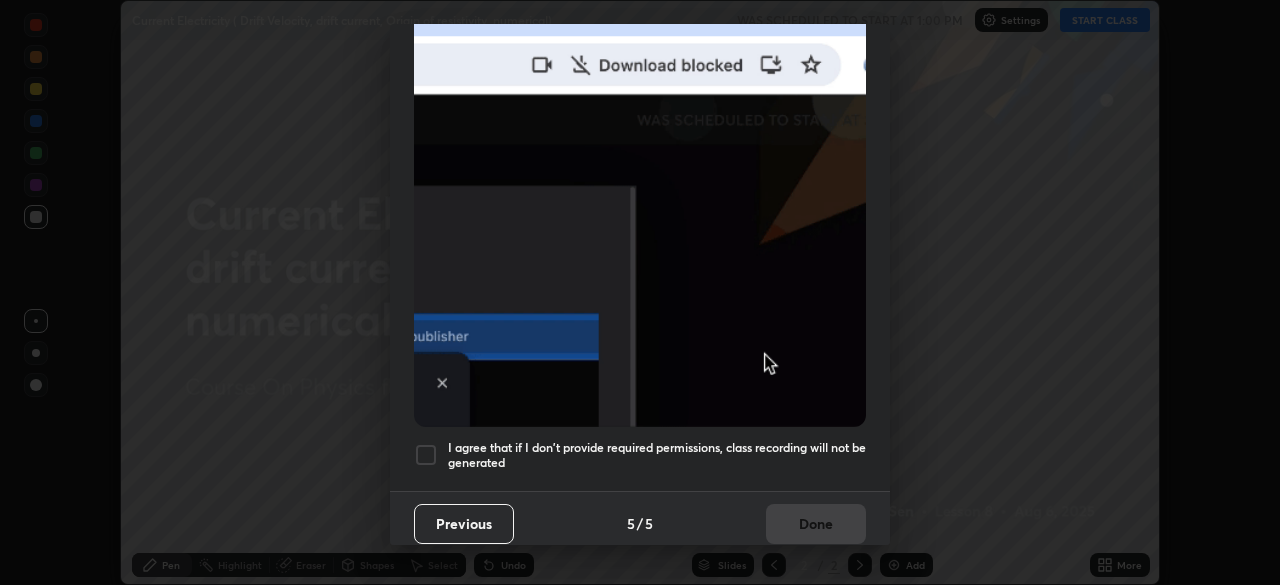 click on "I agree that if I don't provide required permissions, class recording will not be generated" at bounding box center (657, 455) 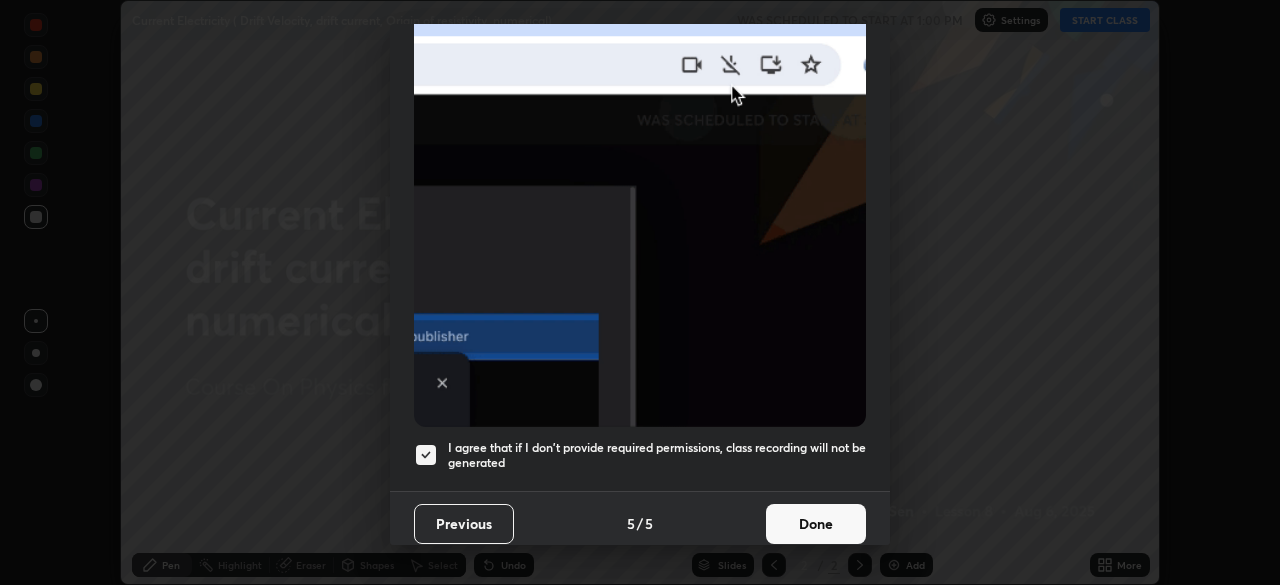 click on "Done" at bounding box center (816, 524) 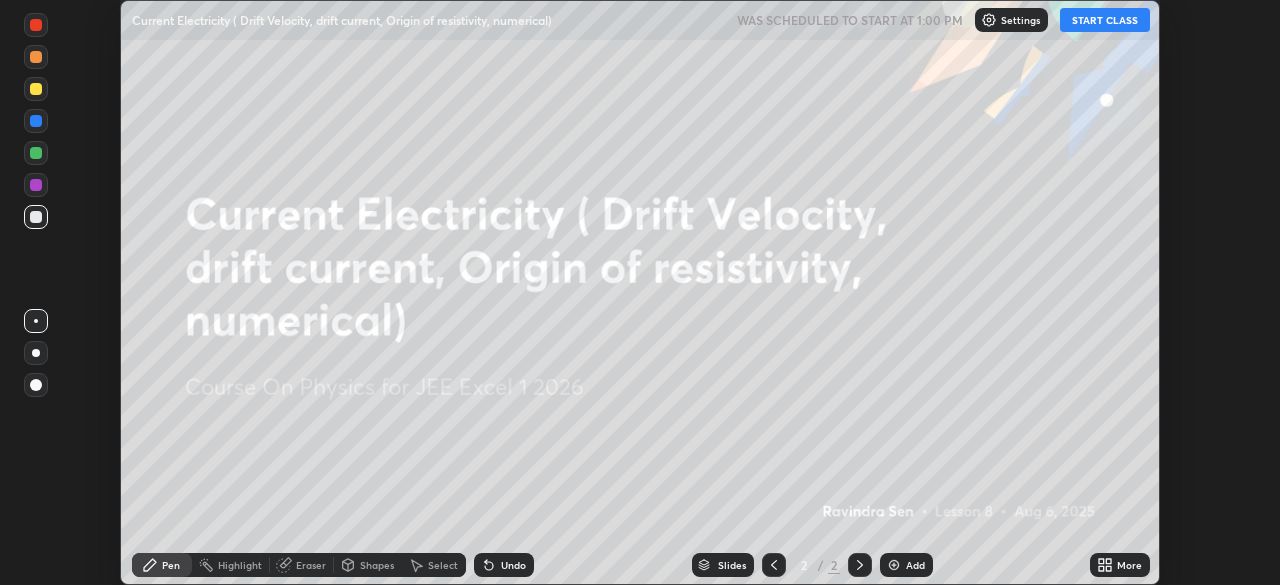 click on "START CLASS" at bounding box center (1105, 20) 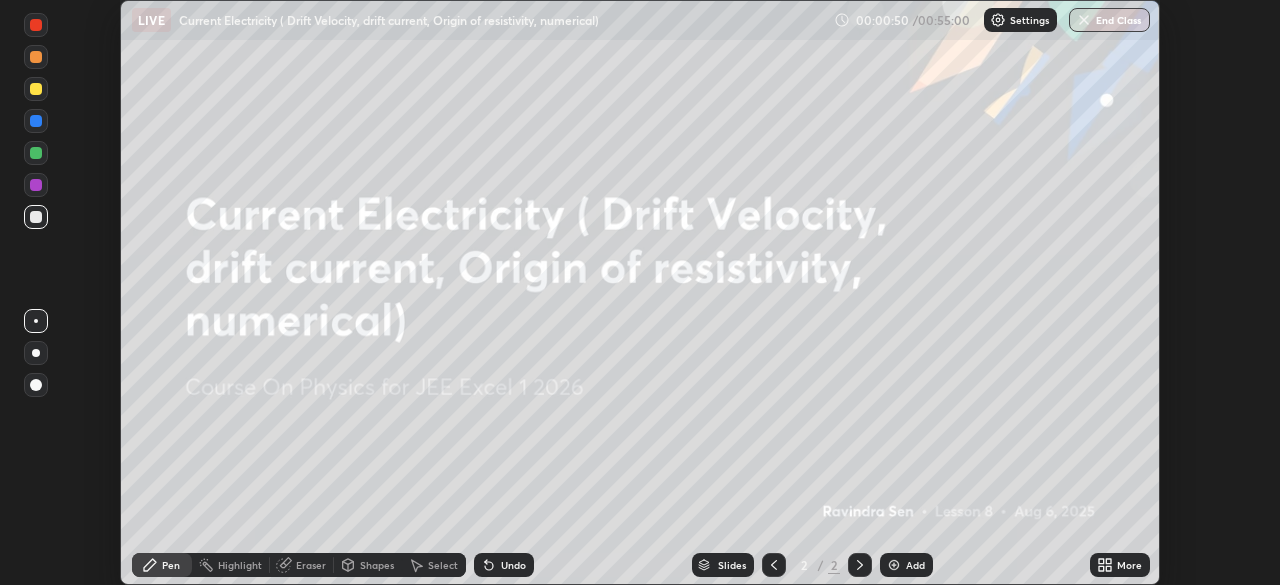 click 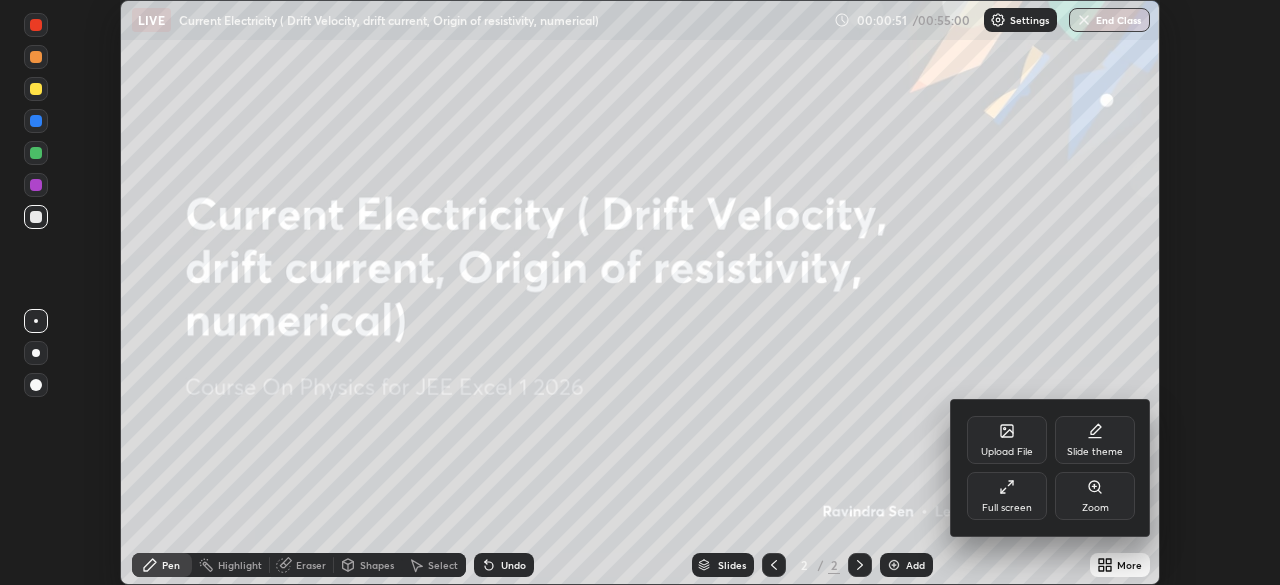 click on "Full screen" at bounding box center (1007, 508) 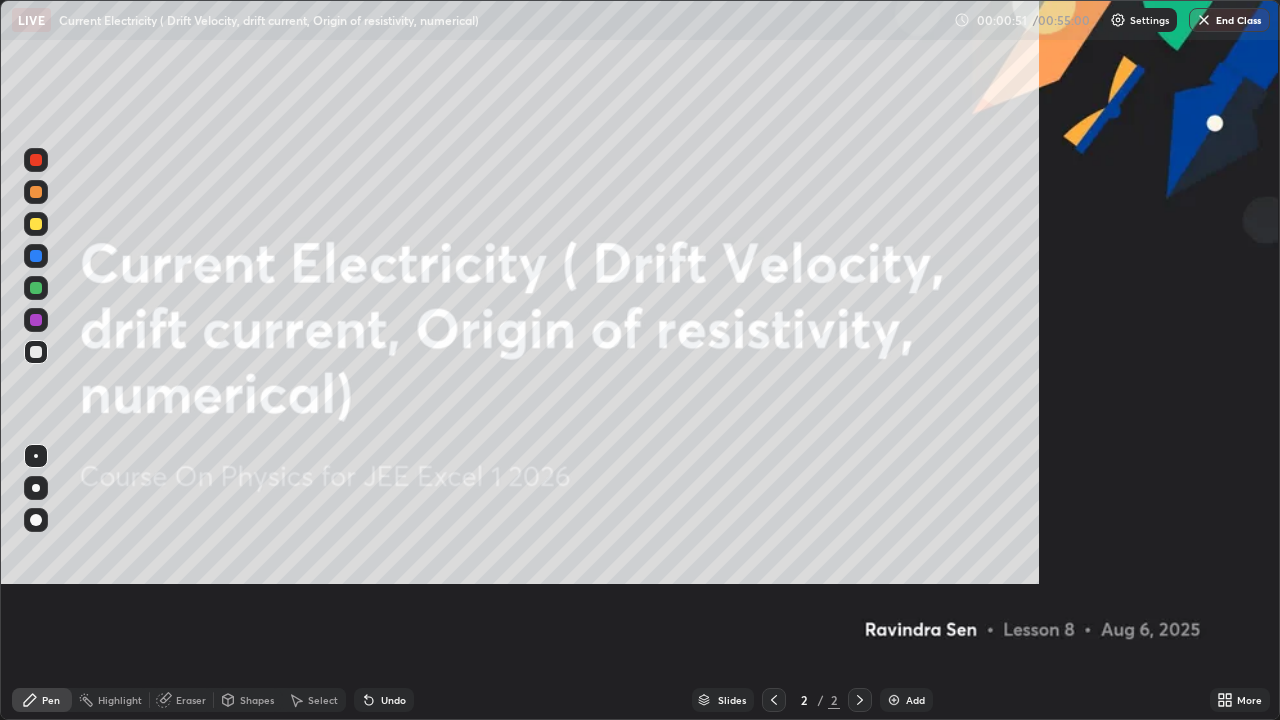 scroll, scrollTop: 99280, scrollLeft: 98720, axis: both 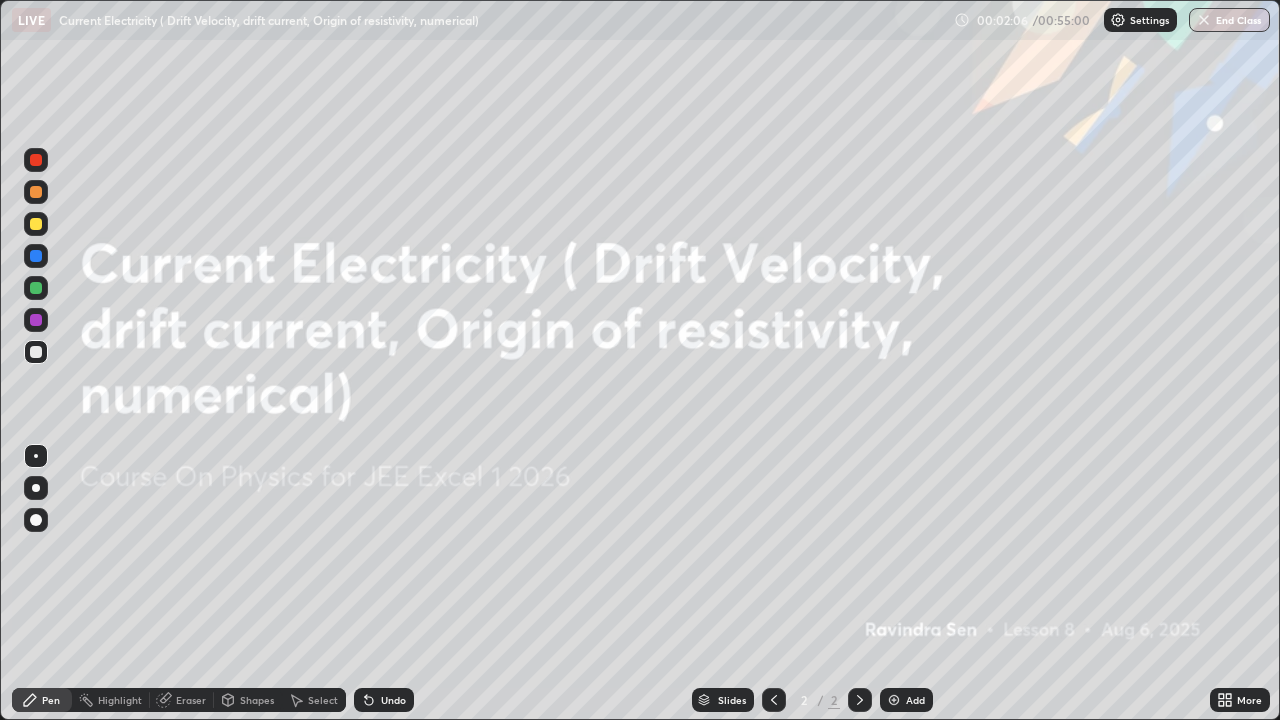 click at bounding box center [894, 700] 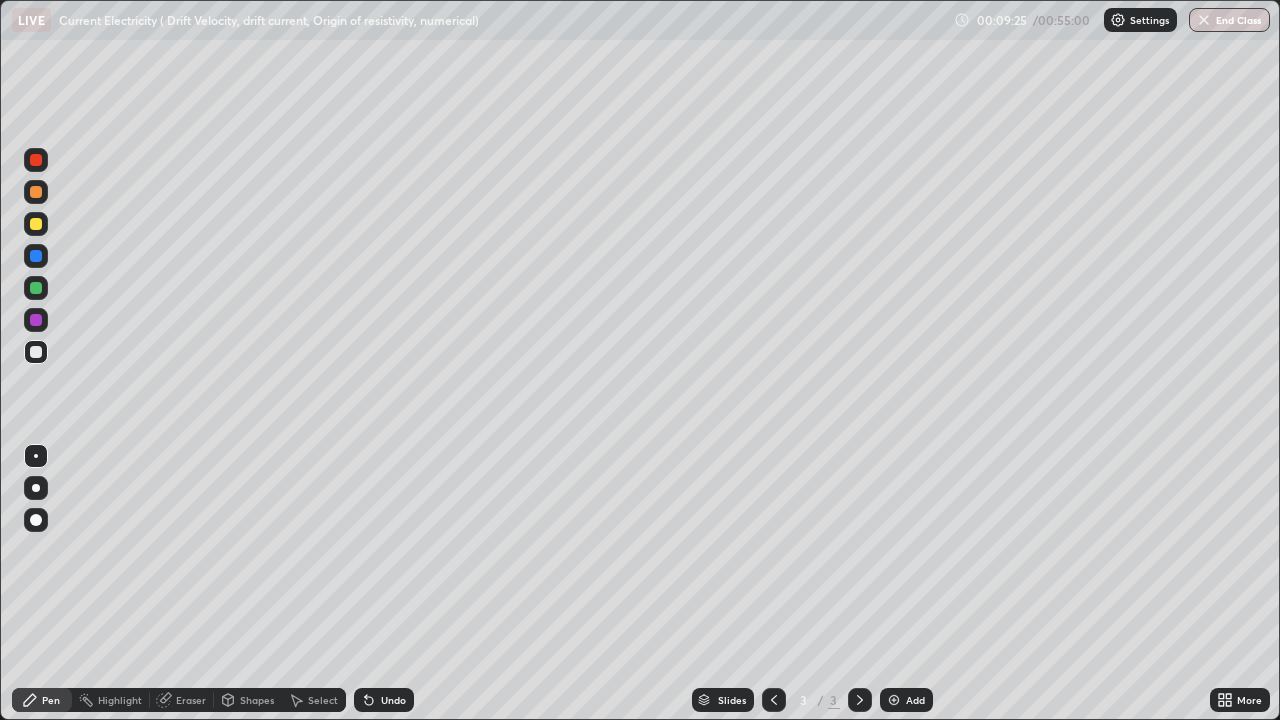 click on "Eraser" at bounding box center (191, 700) 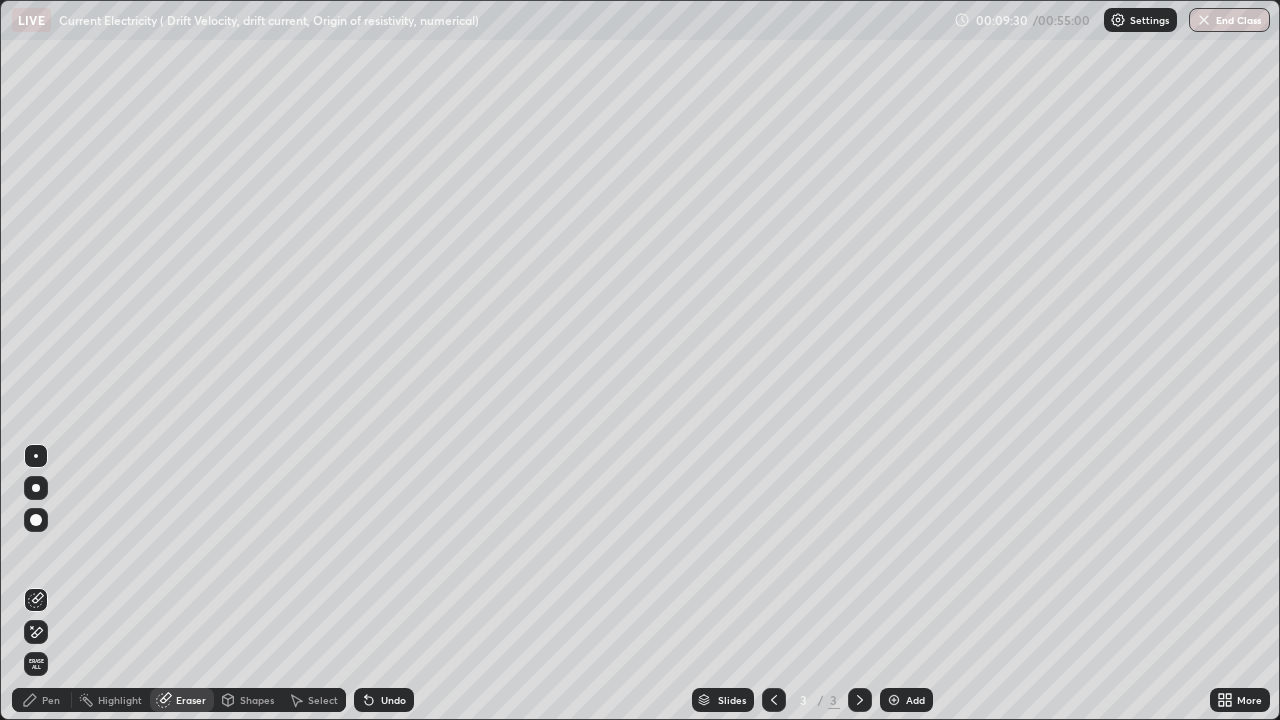 click on "Erase all" at bounding box center (36, 664) 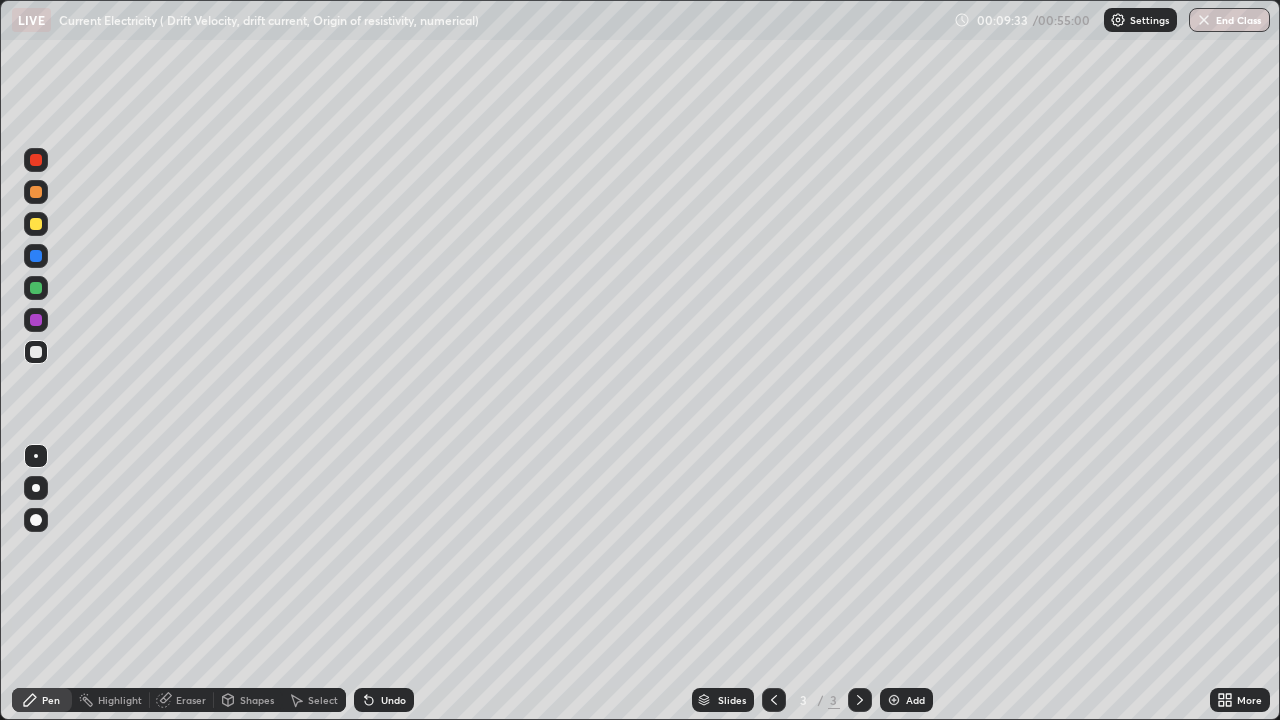 click on "Pen" at bounding box center [42, 700] 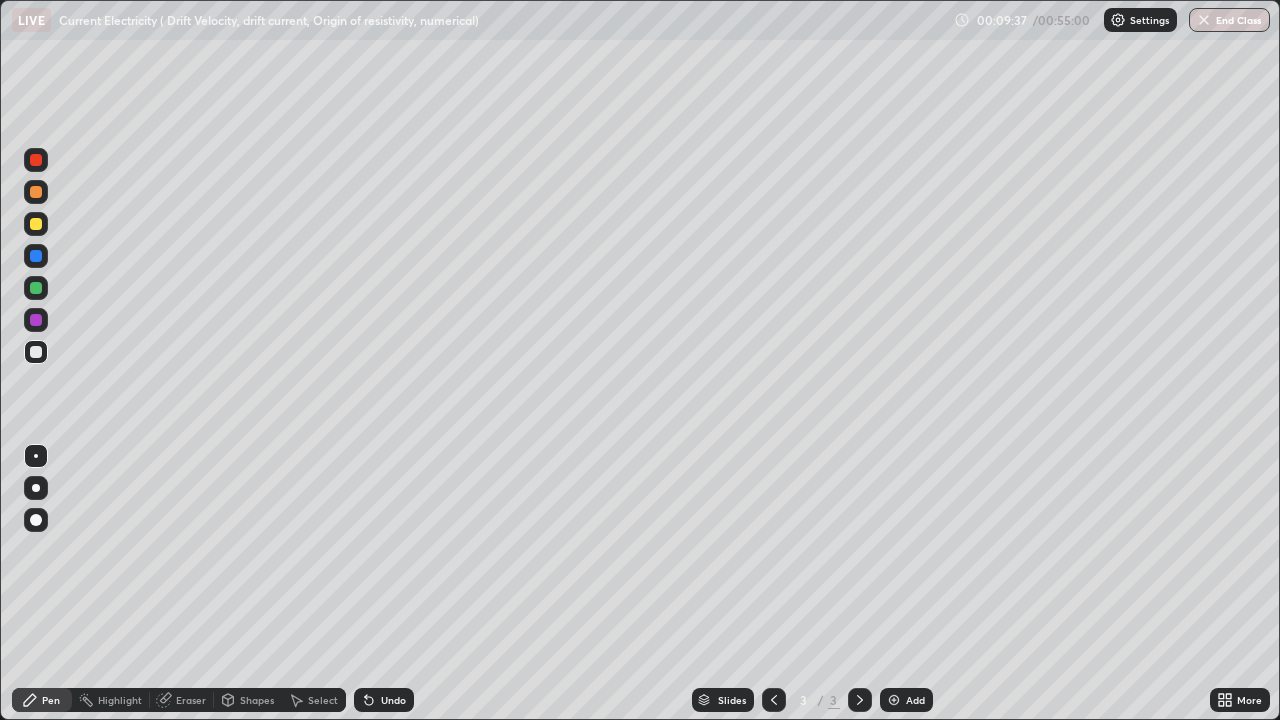 click 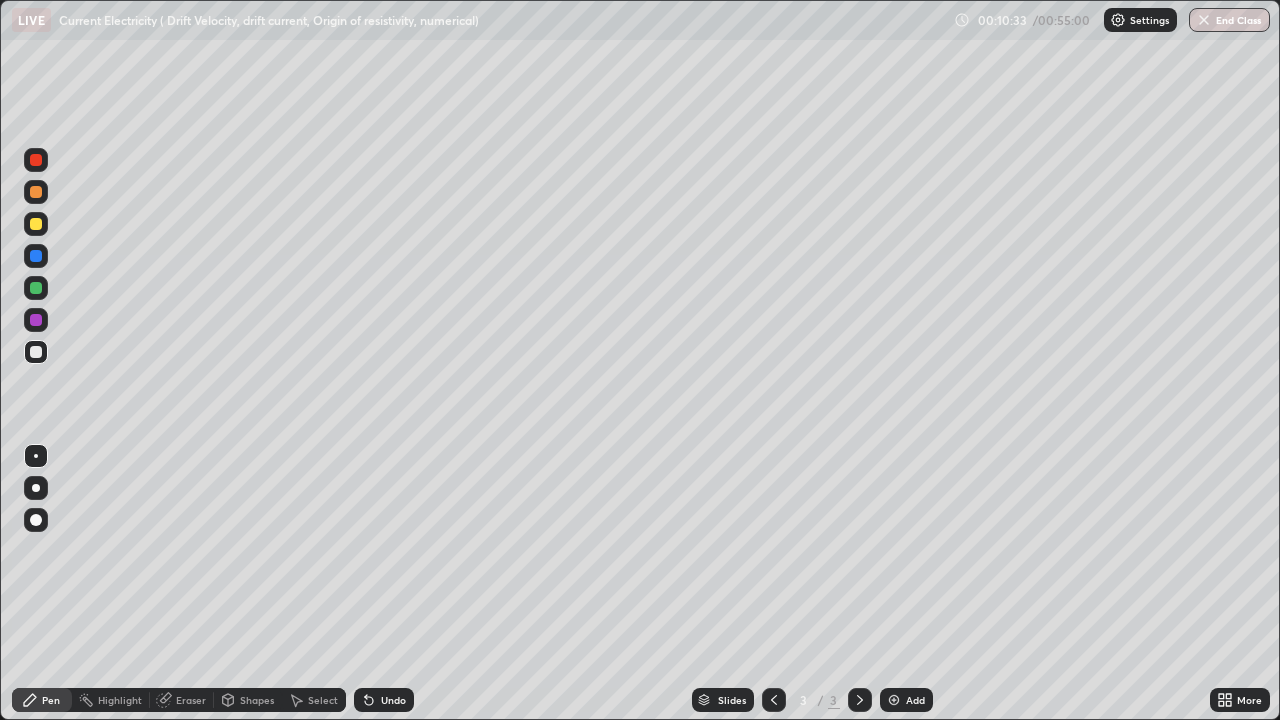 click 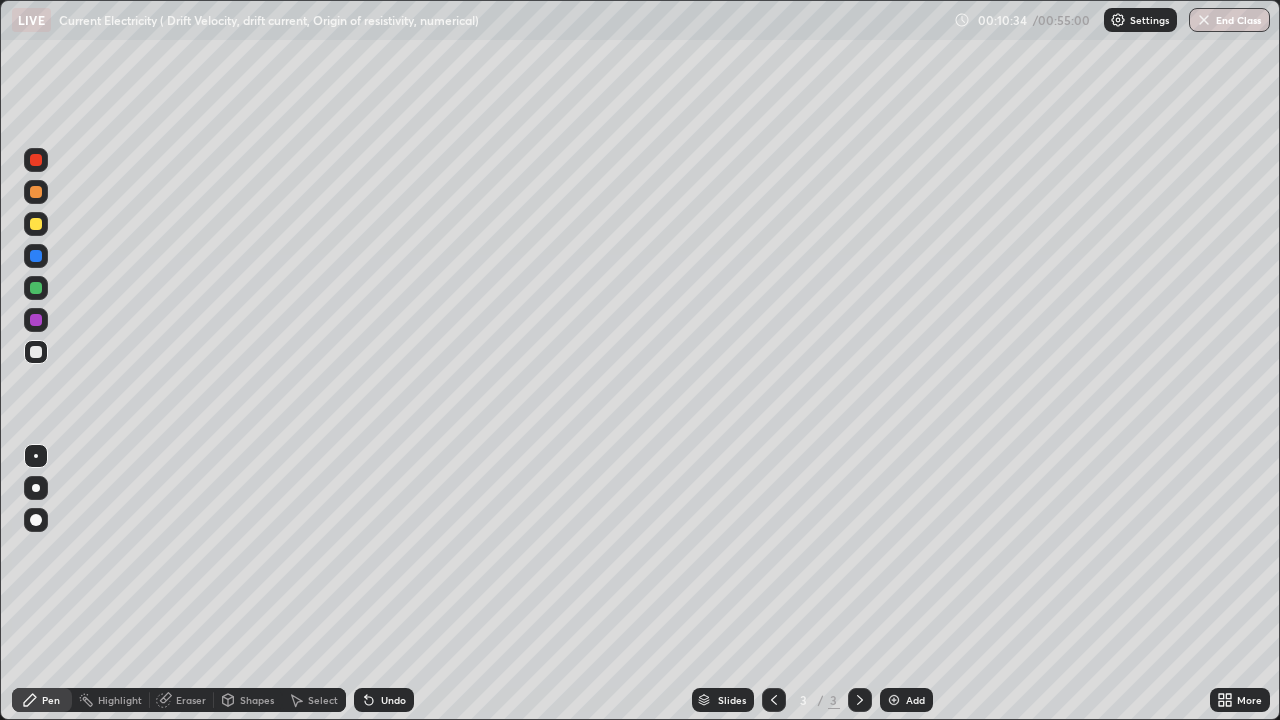 click on "Undo" at bounding box center [384, 700] 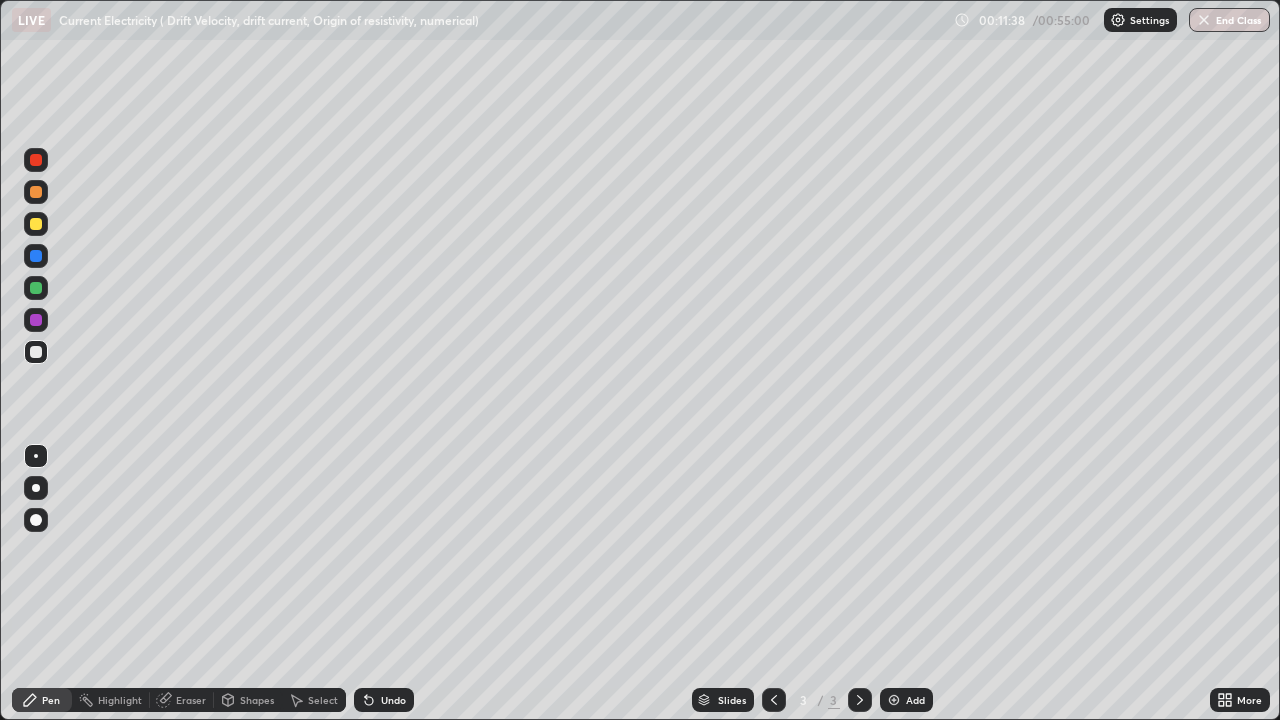 click on "Undo" at bounding box center [393, 700] 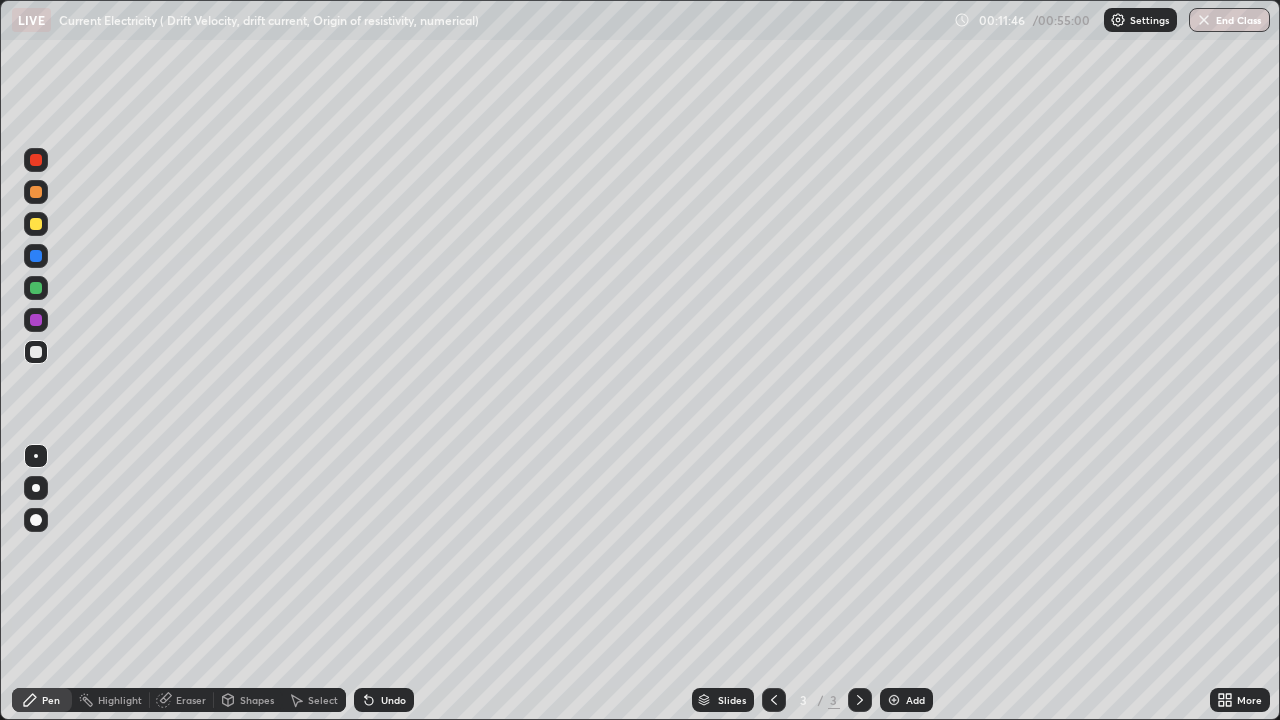 click on "Undo" at bounding box center [393, 700] 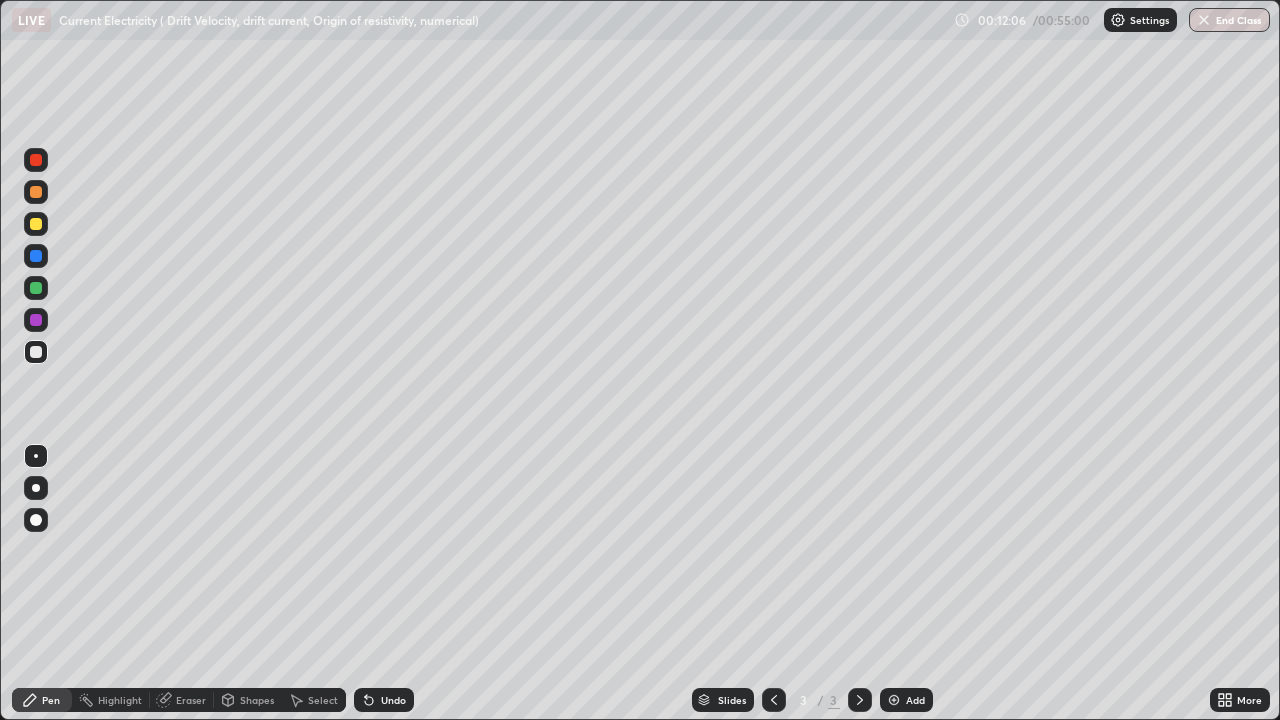 click on "Undo" at bounding box center [384, 700] 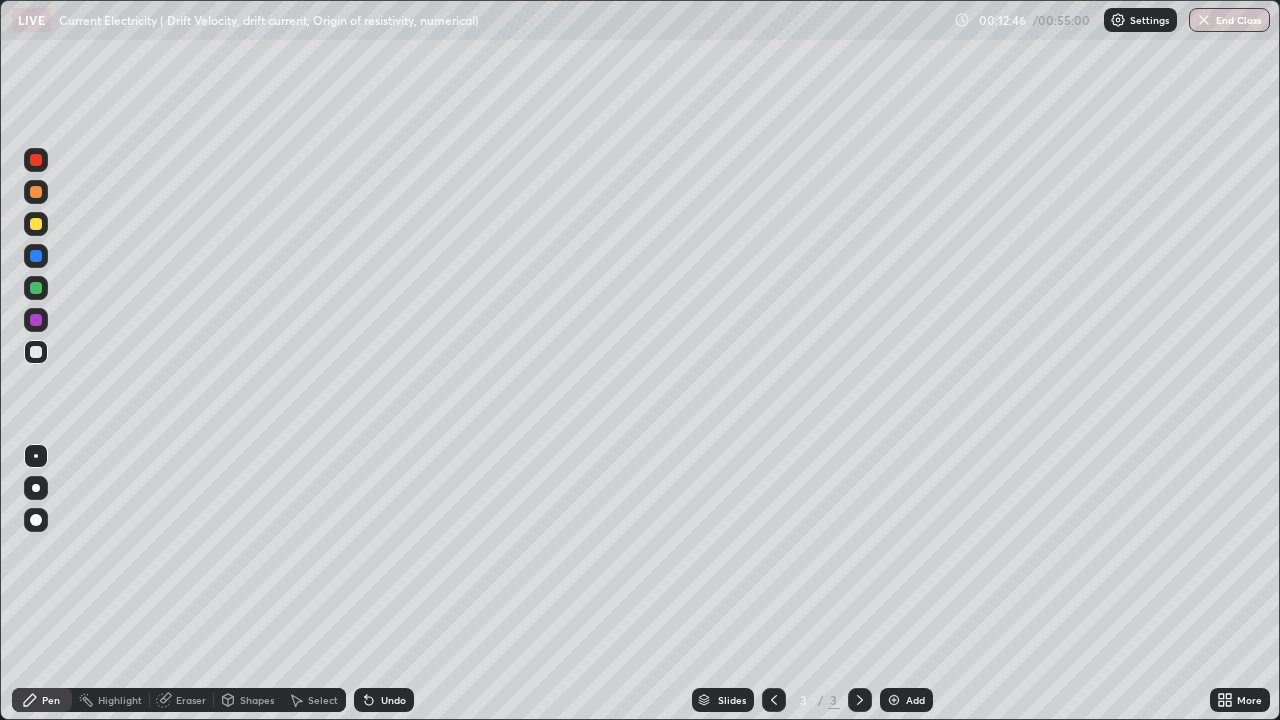 click on "Undo" at bounding box center [393, 700] 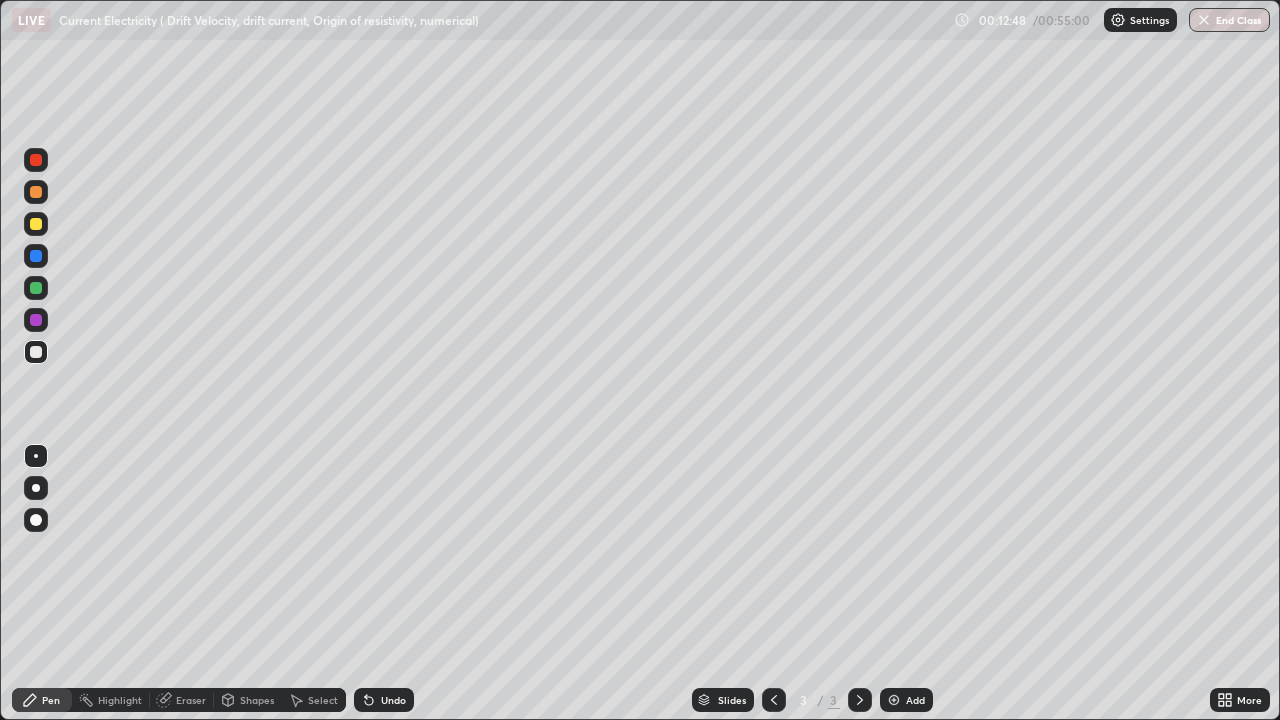click on "Undo" at bounding box center (393, 700) 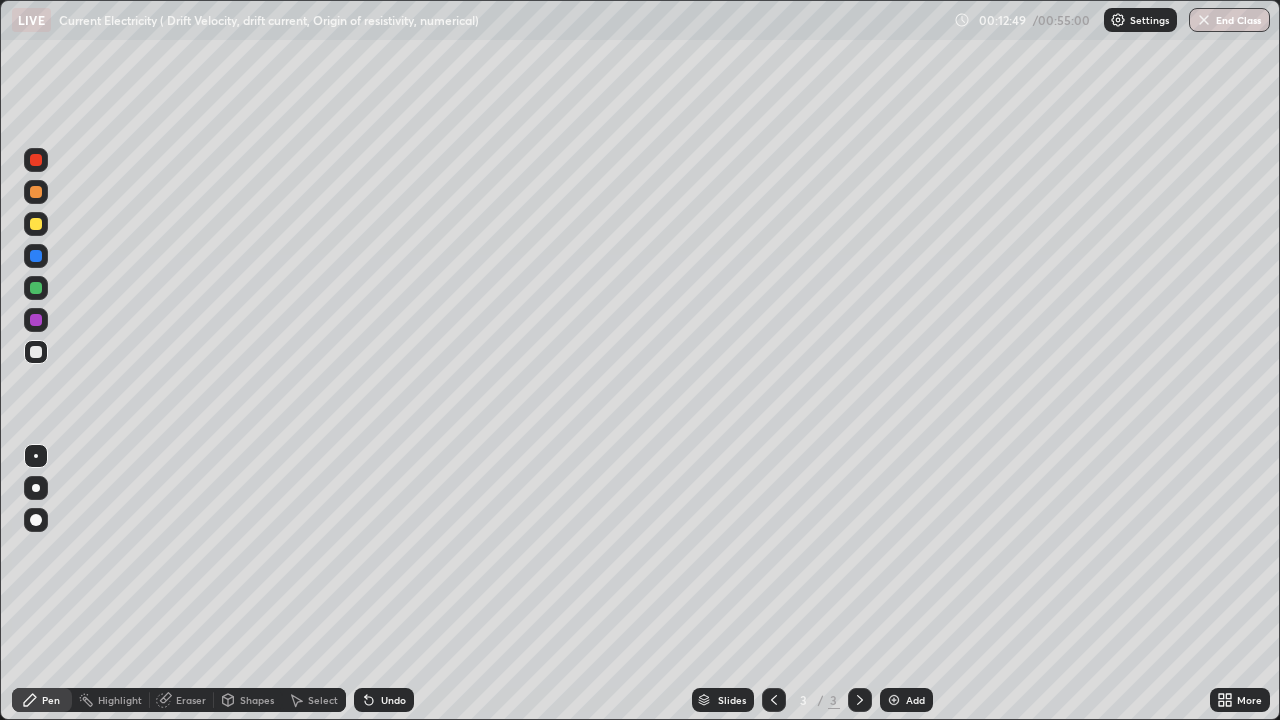click on "Undo" at bounding box center (393, 700) 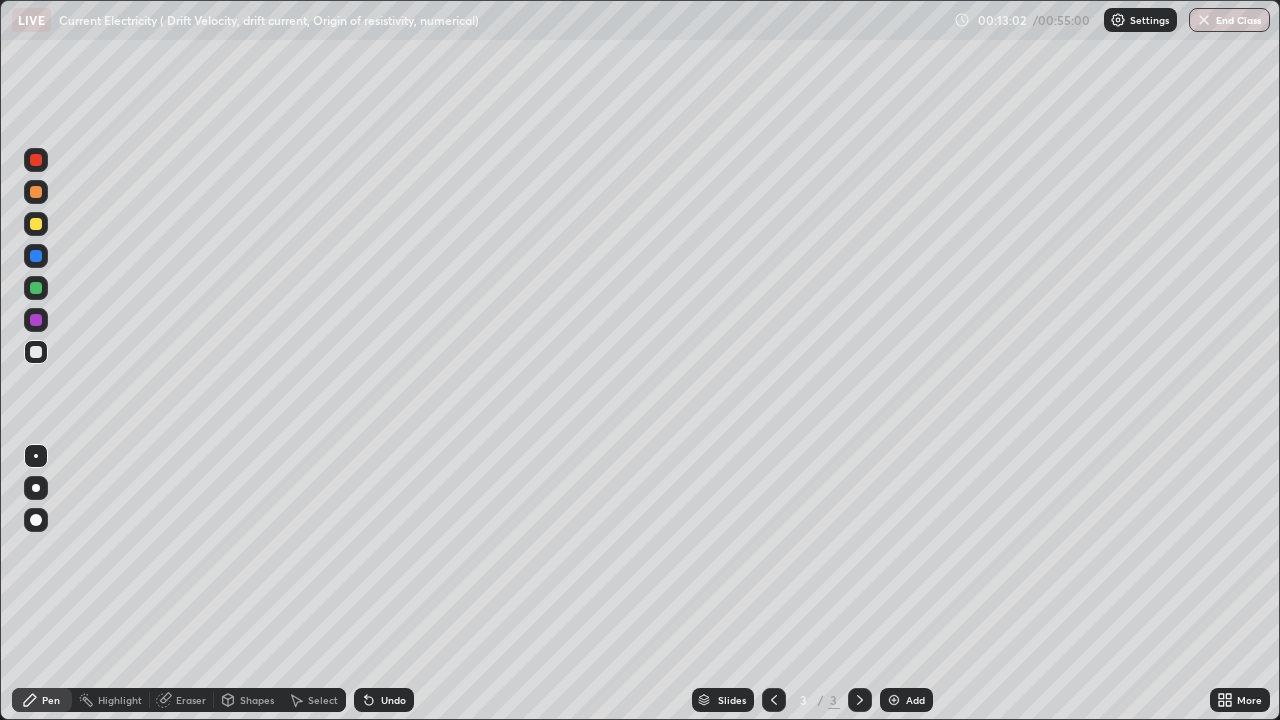 click on "Undo" at bounding box center (393, 700) 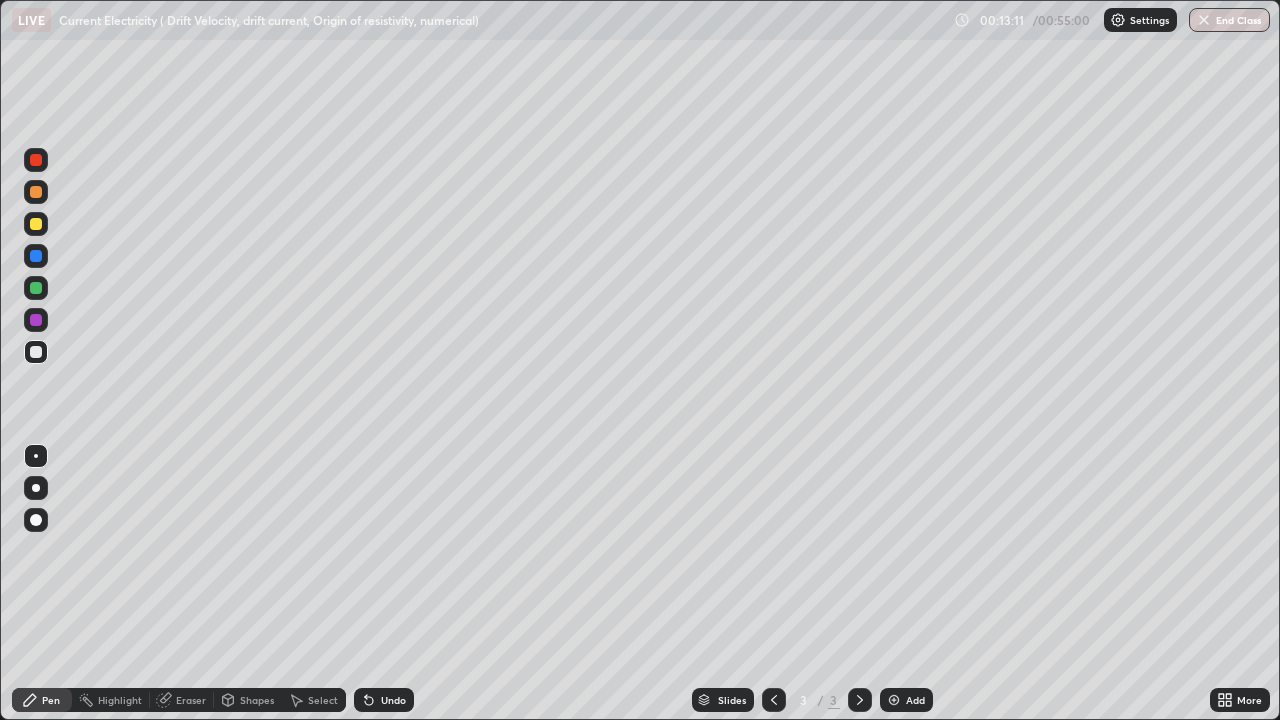 click on "Undo" at bounding box center (393, 700) 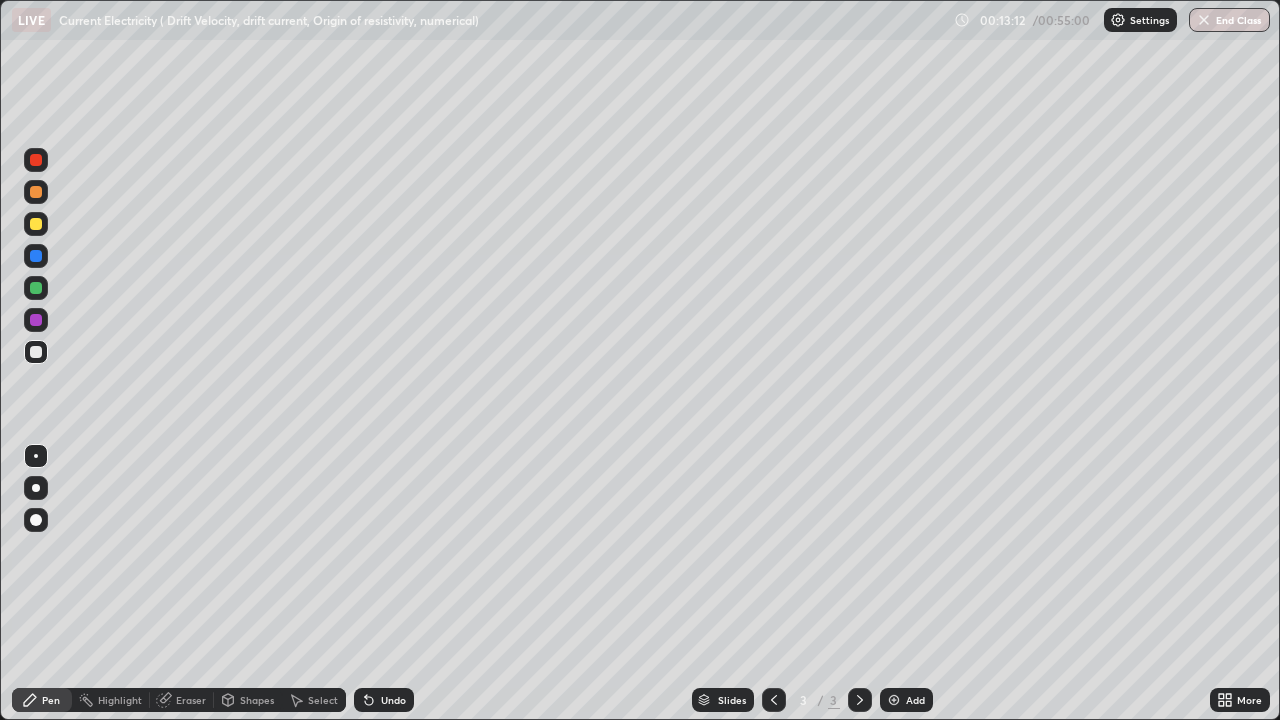 click on "Undo" at bounding box center (393, 700) 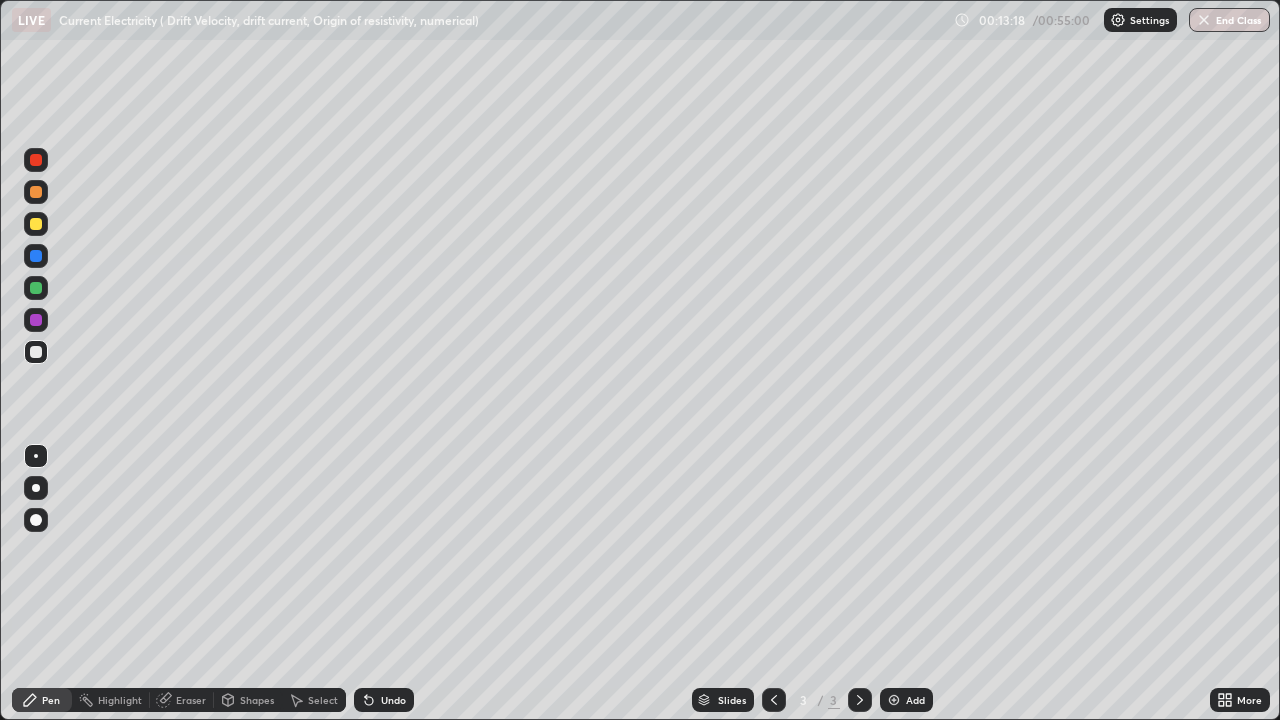 click on "Undo" at bounding box center [384, 700] 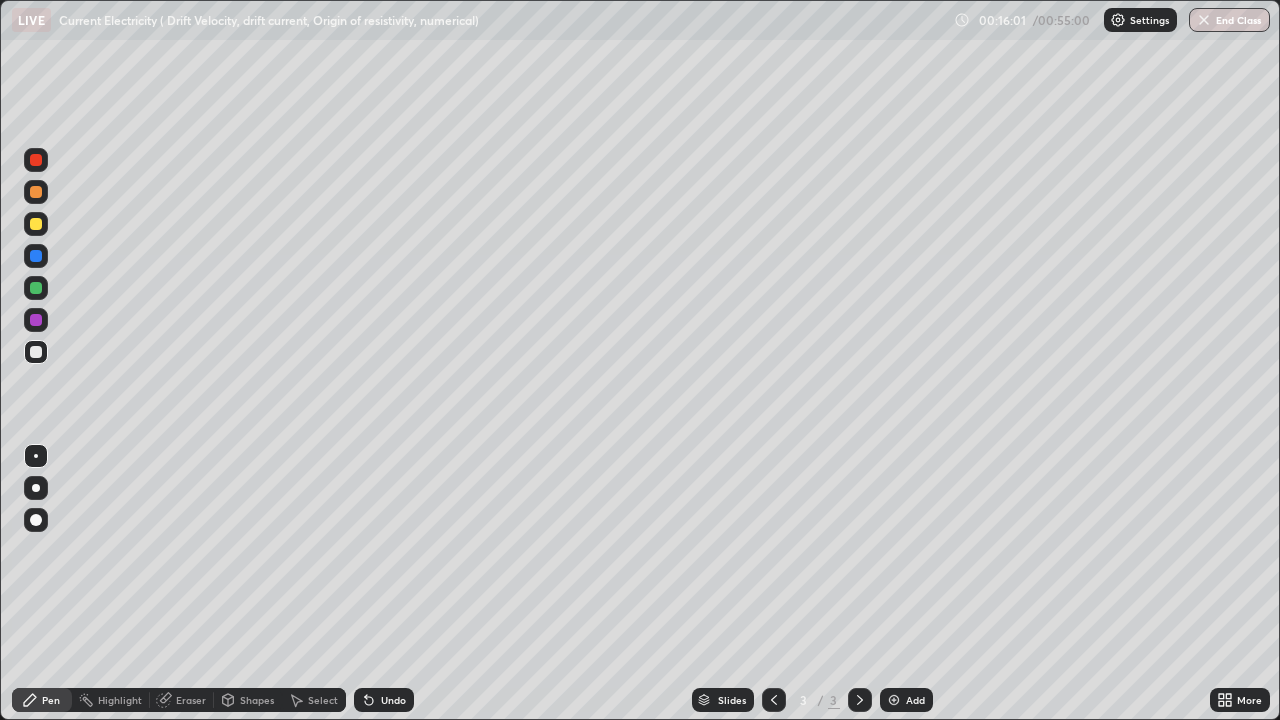 click on "Eraser" at bounding box center (182, 700) 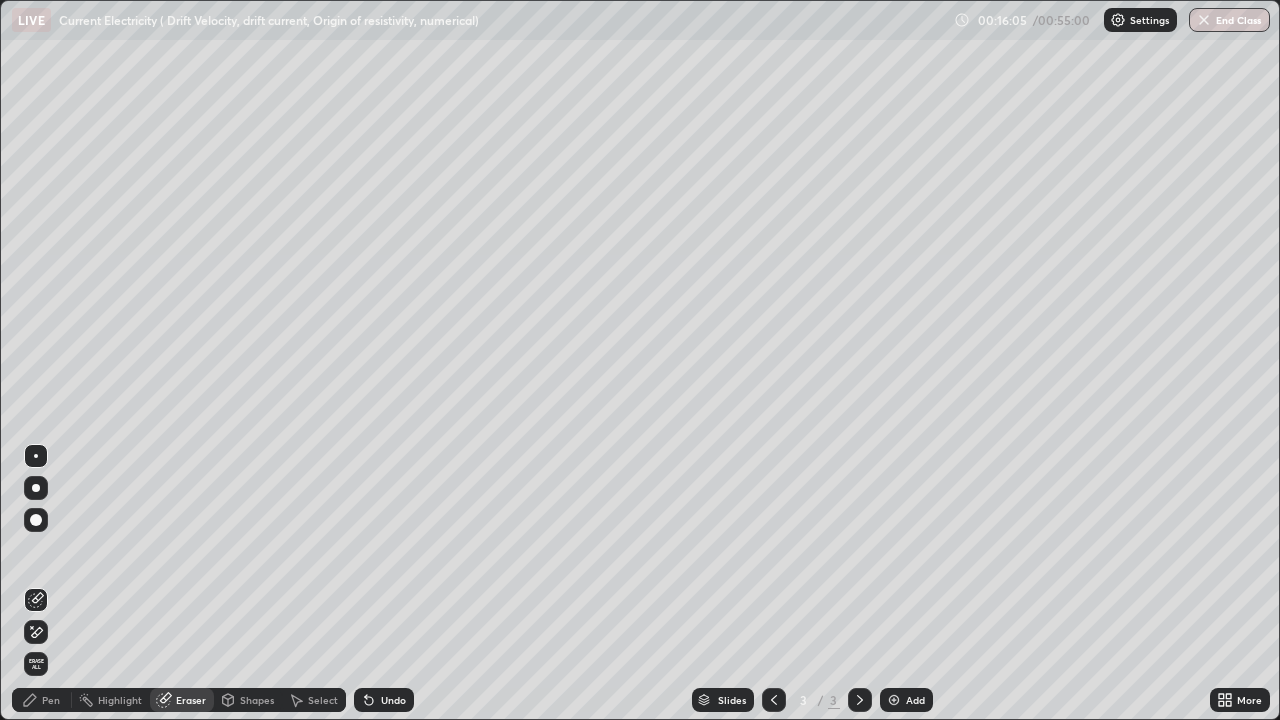 click on "Pen" at bounding box center [51, 700] 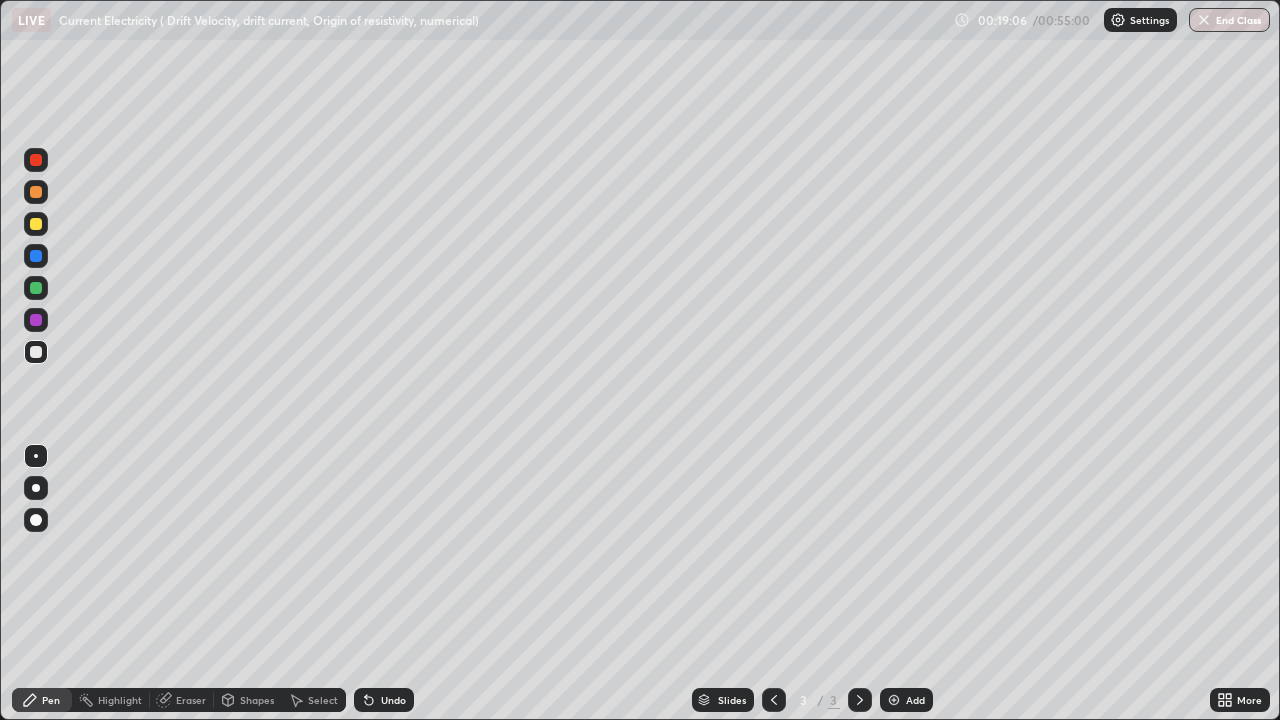 click at bounding box center (894, 700) 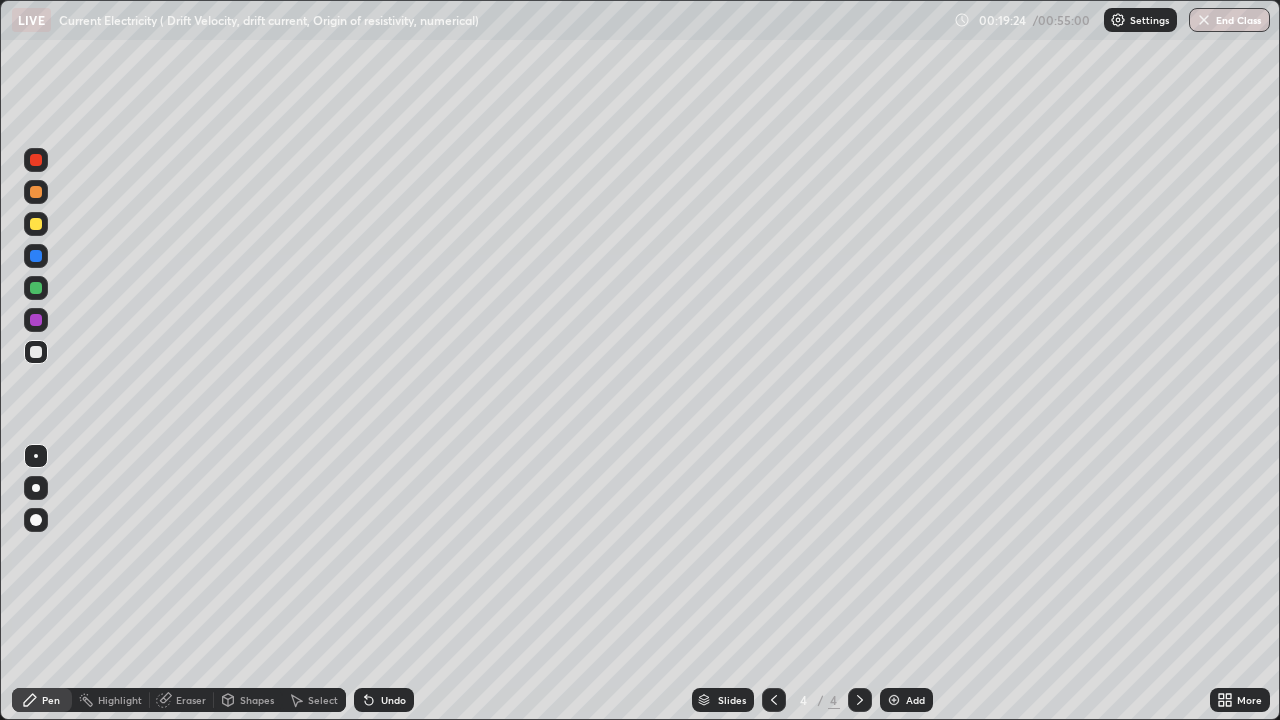 click 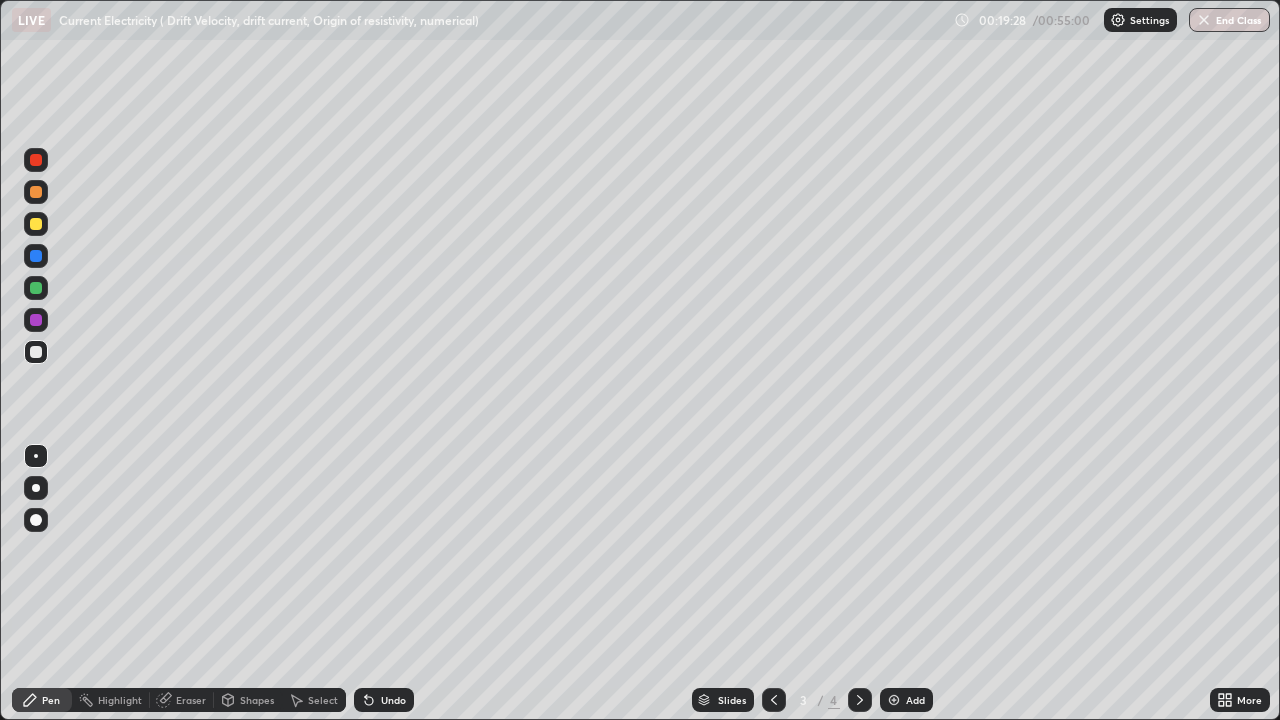 click on "Select" at bounding box center (323, 700) 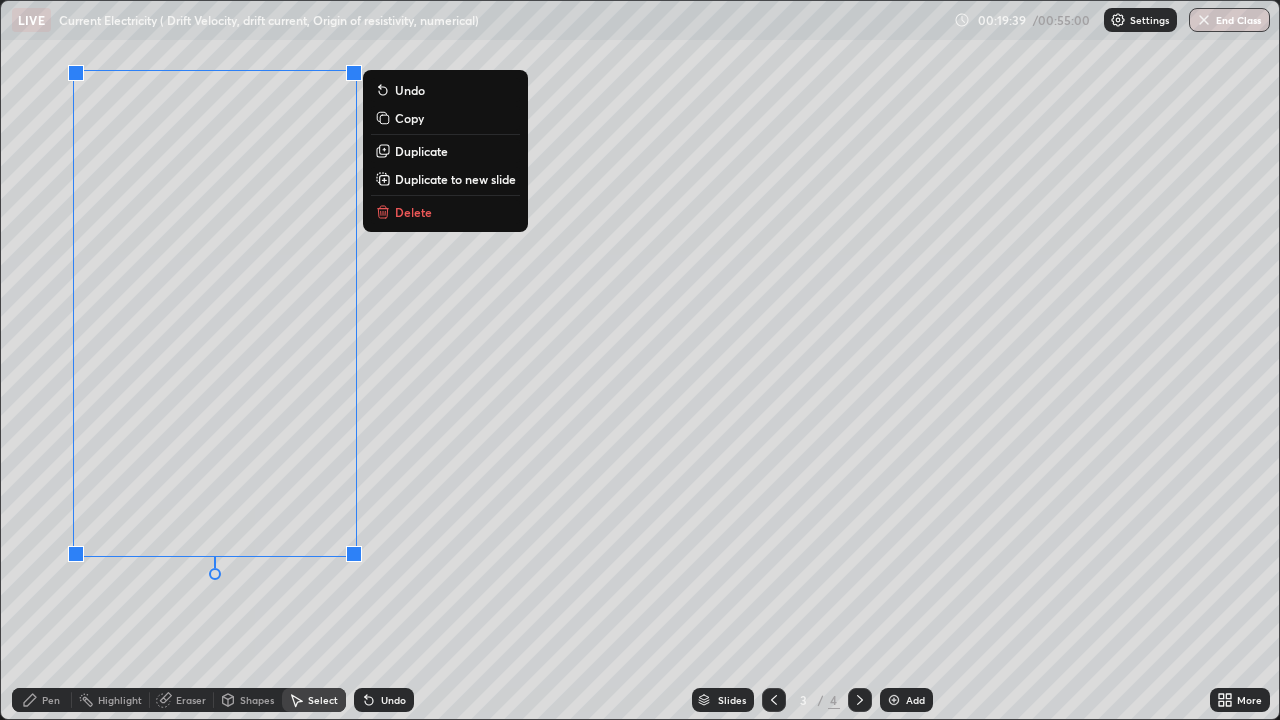 click on "Duplicate to new slide" at bounding box center [455, 179] 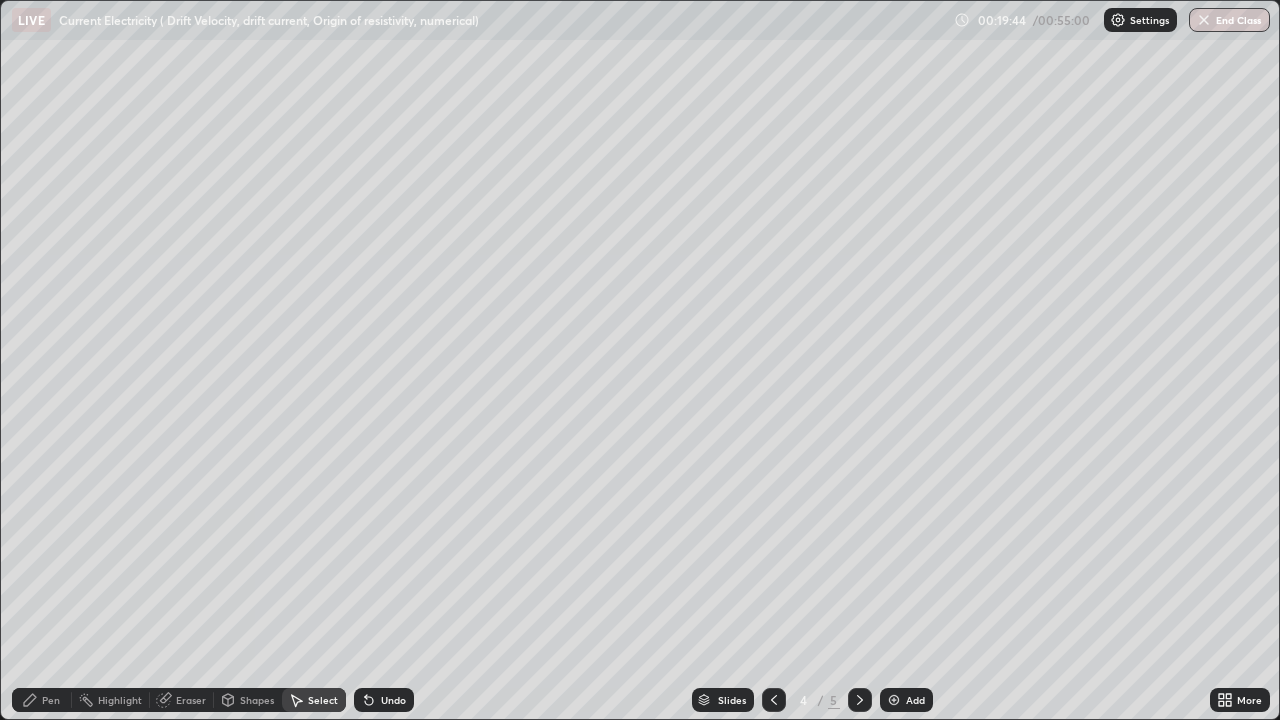 click on "Pen" at bounding box center (42, 700) 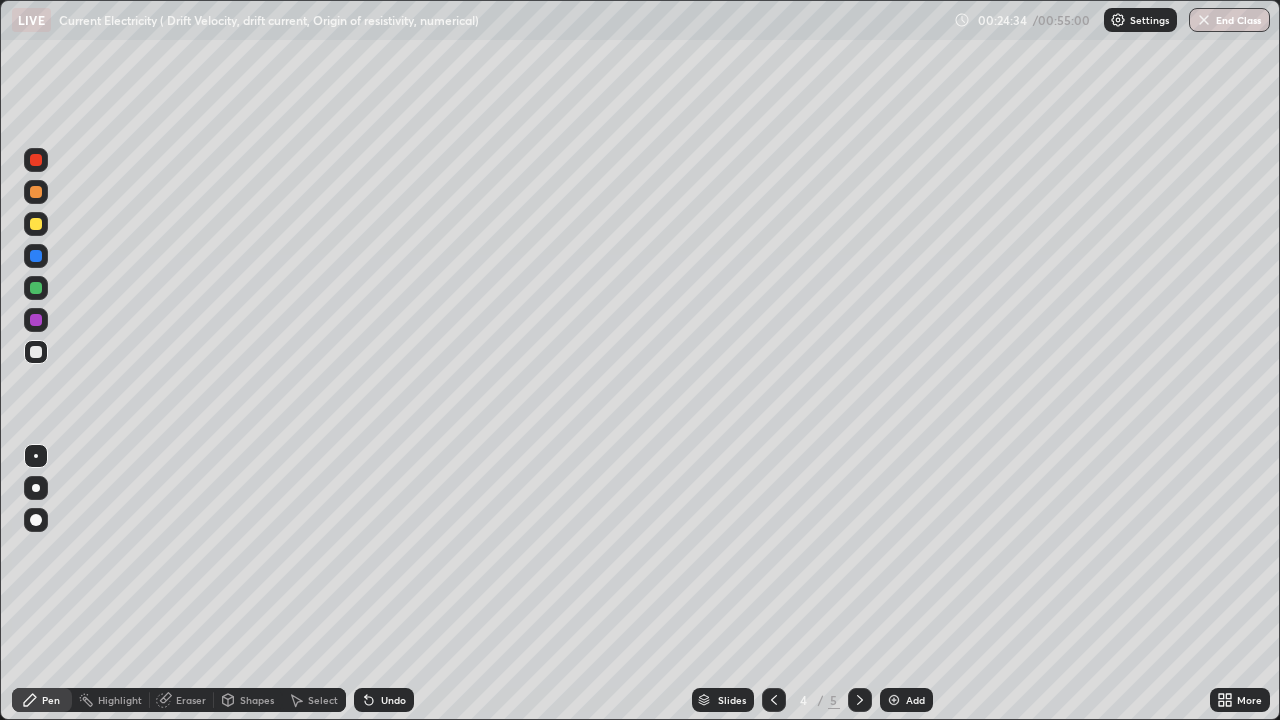 click on "Eraser" at bounding box center (191, 700) 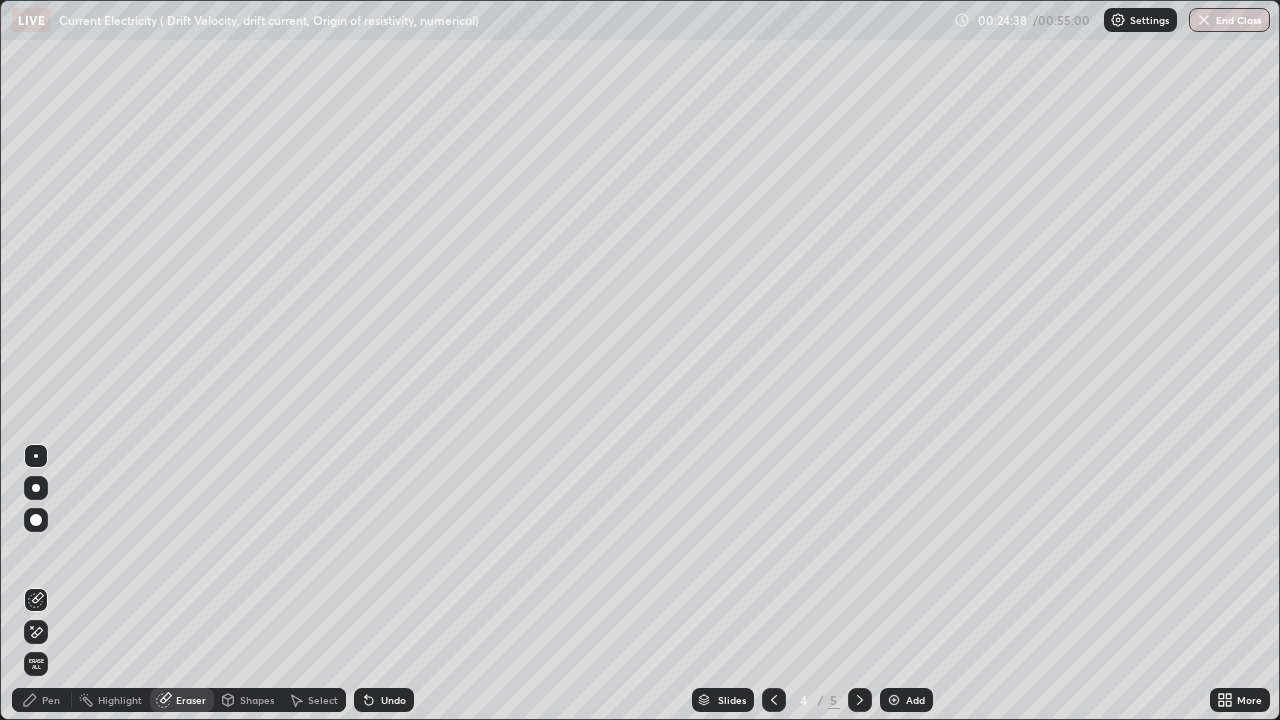 click on "Pen" at bounding box center [51, 700] 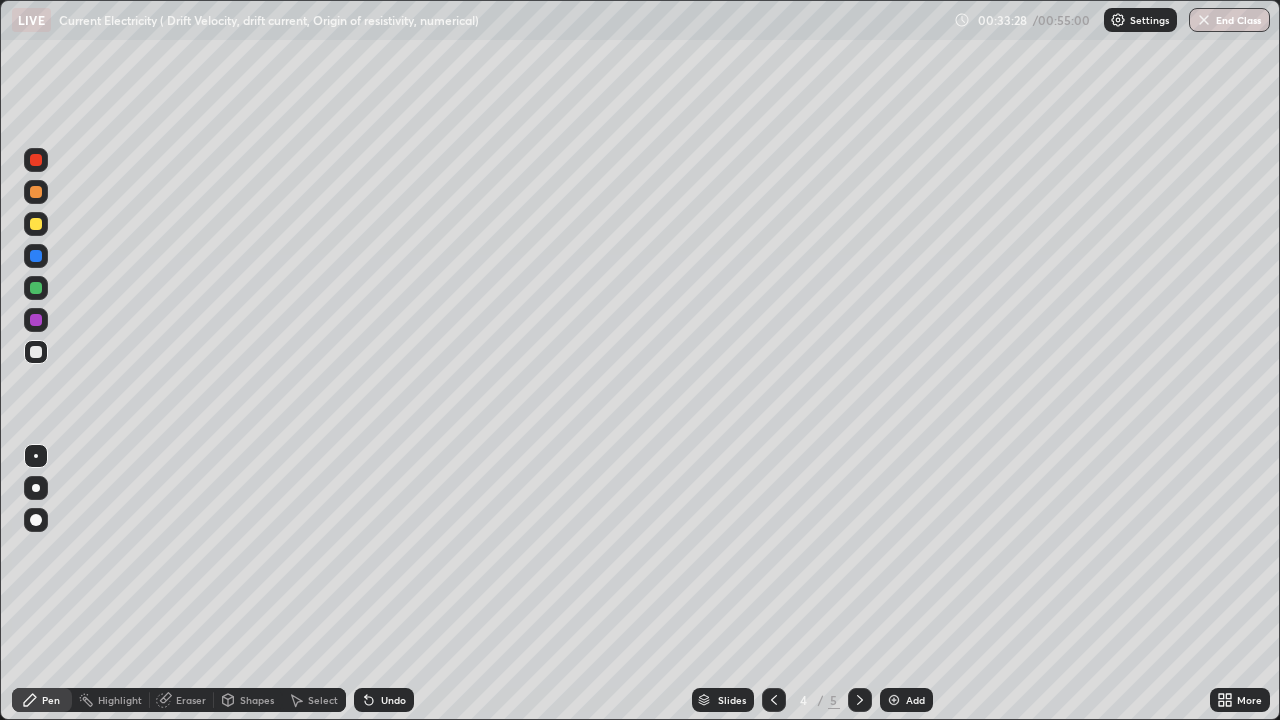 click at bounding box center [894, 700] 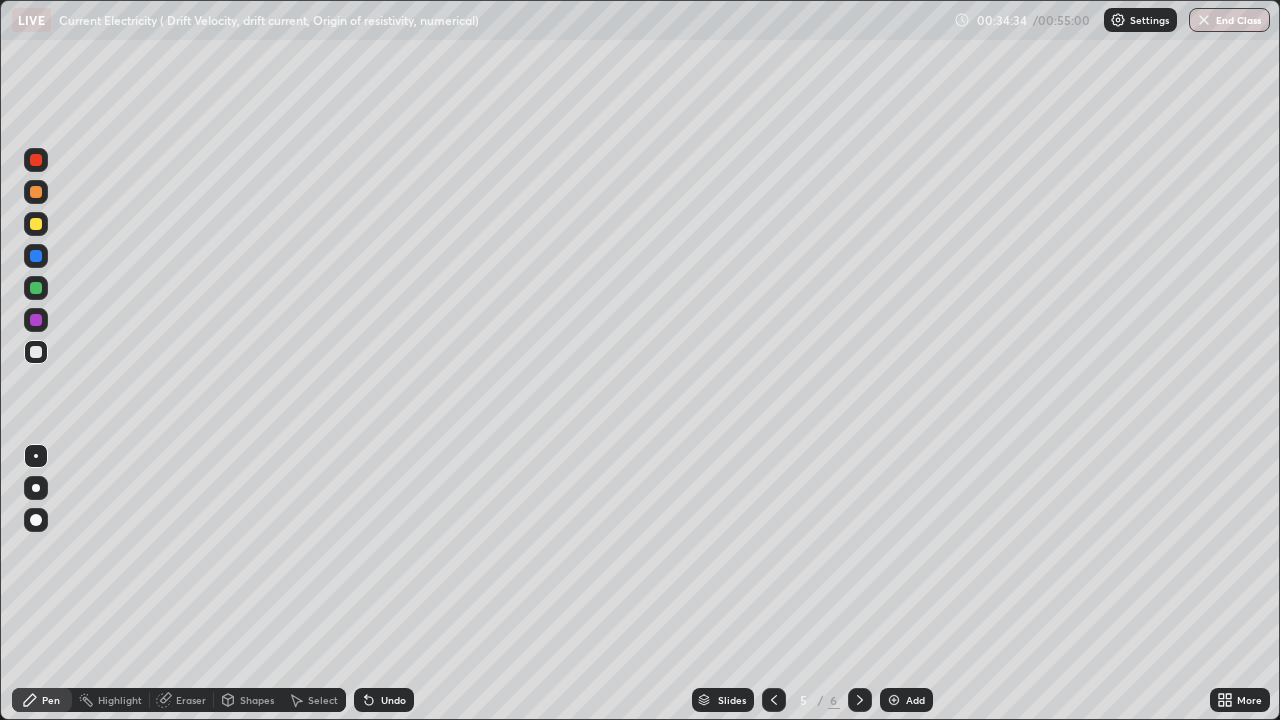 click 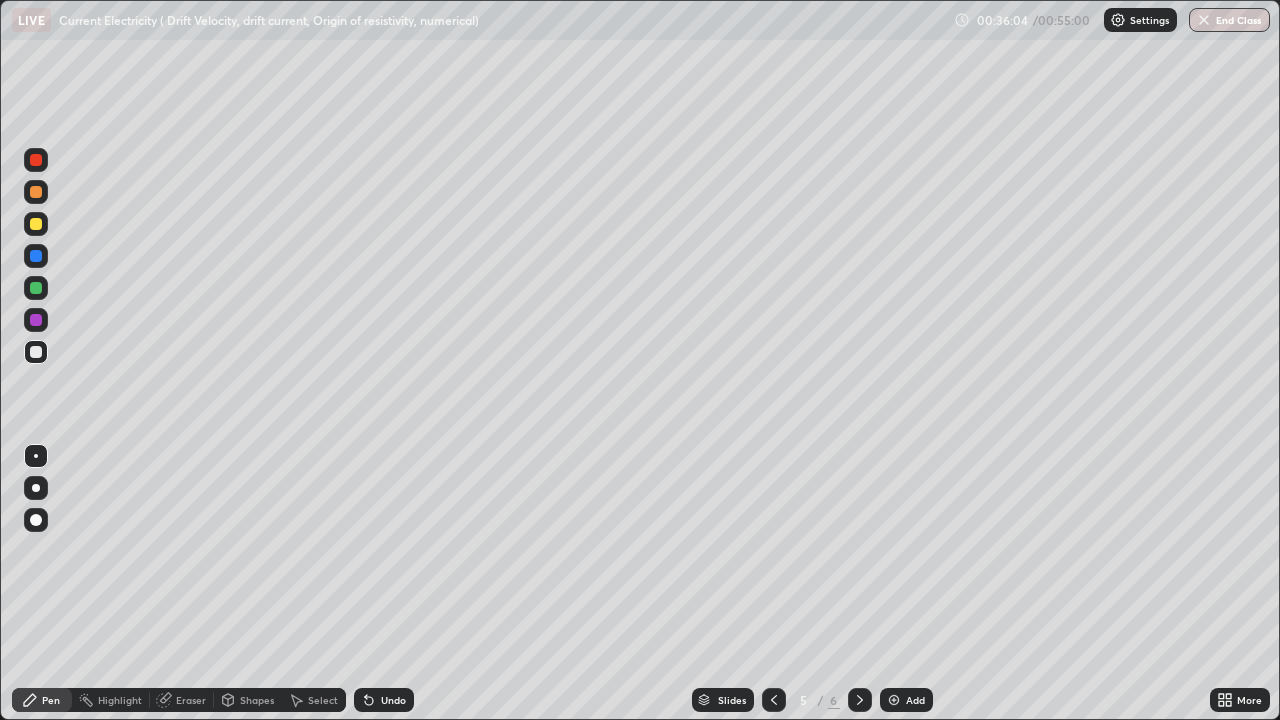 click 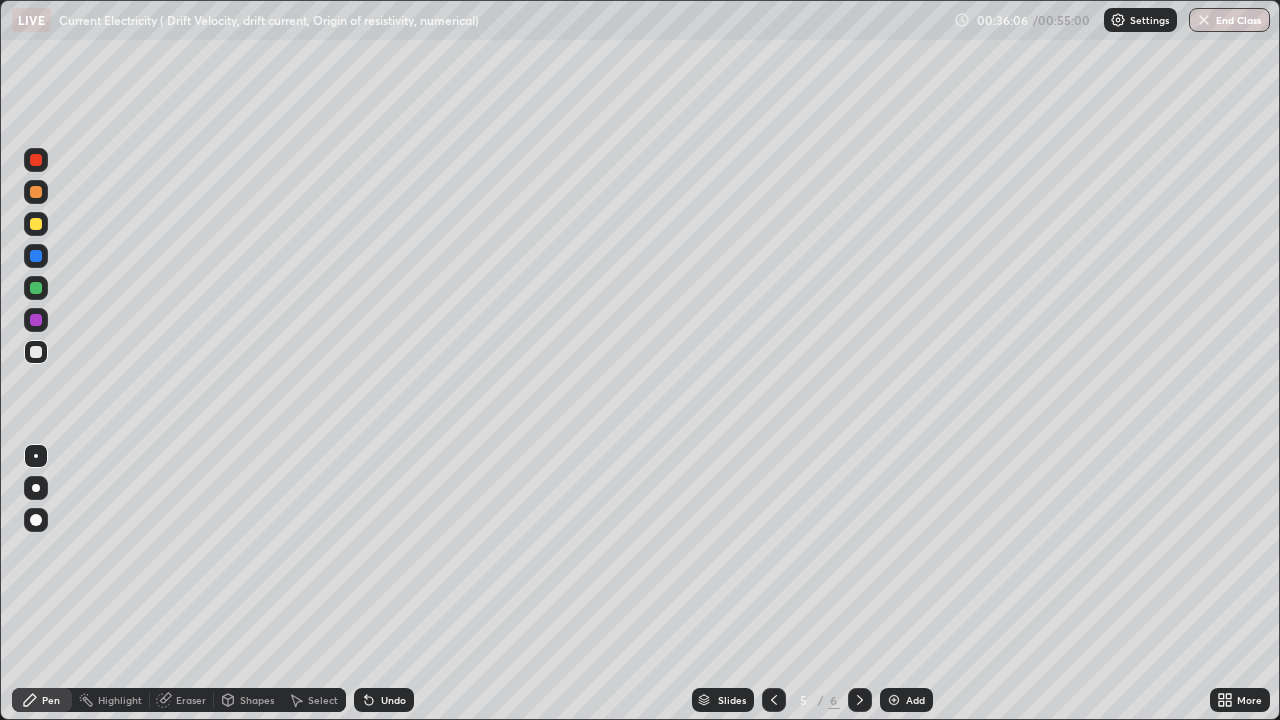 click 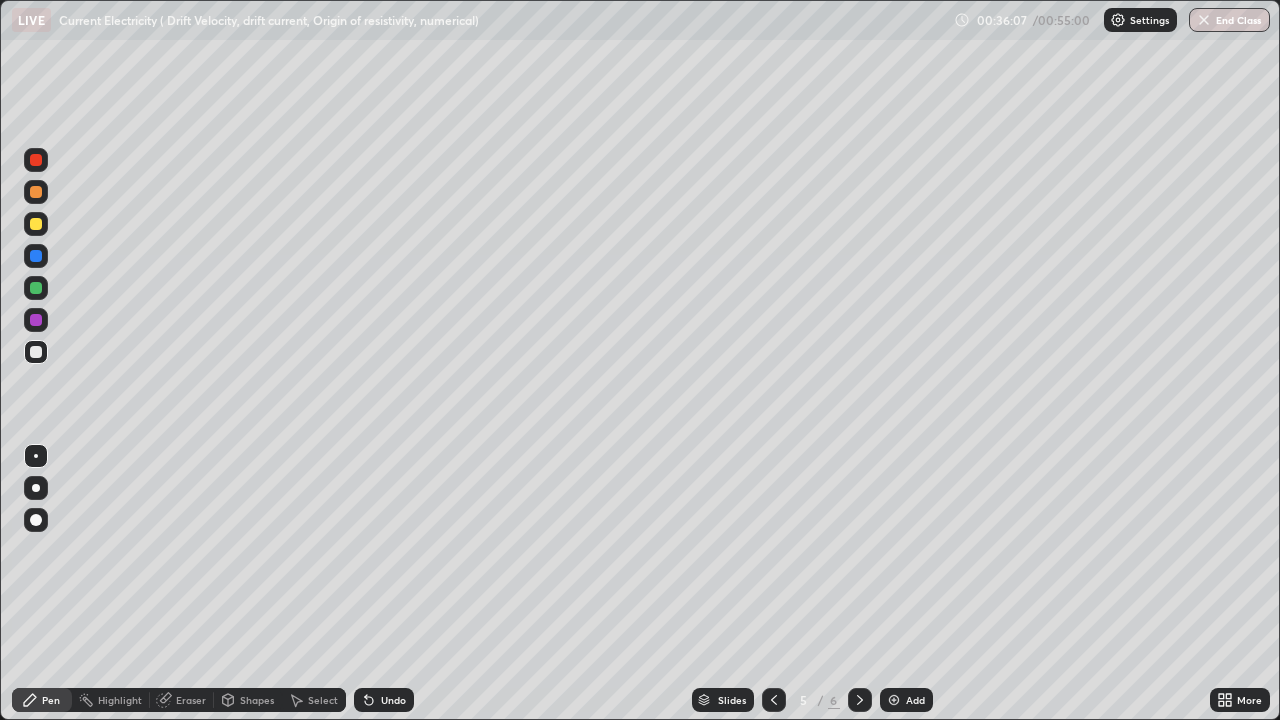 click on "Undo" at bounding box center [384, 700] 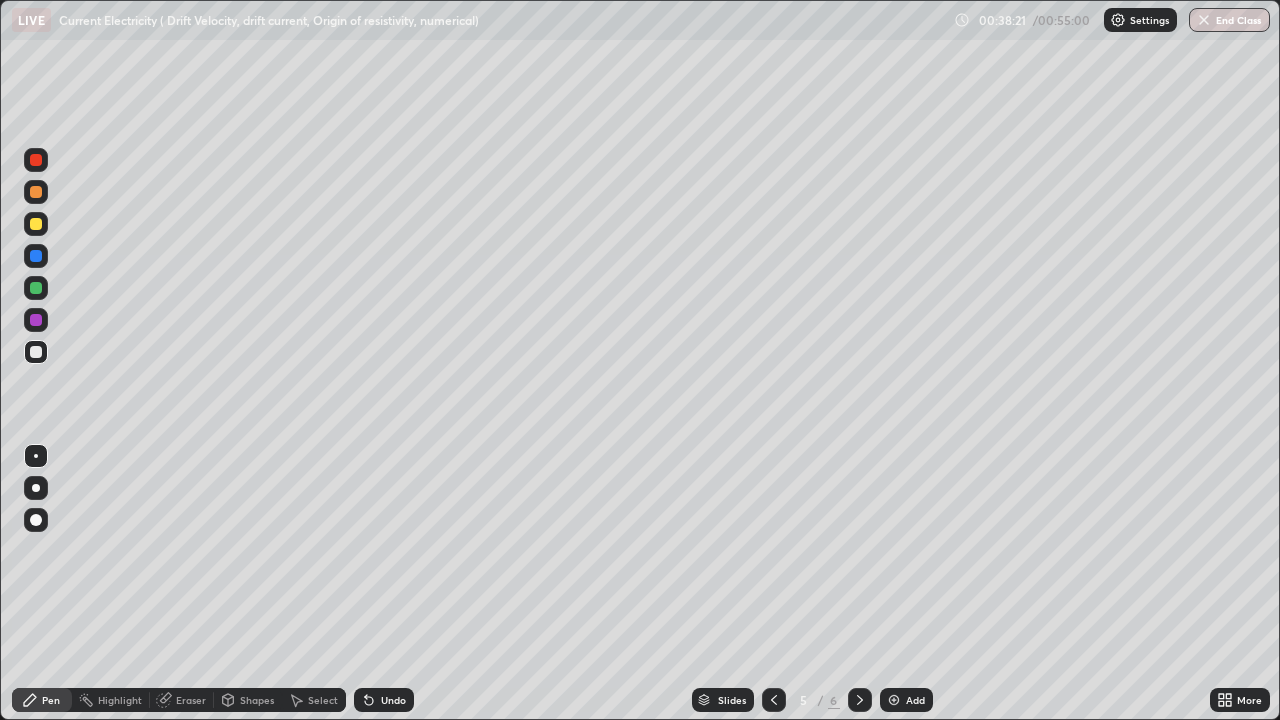 click on "Undo" at bounding box center [393, 700] 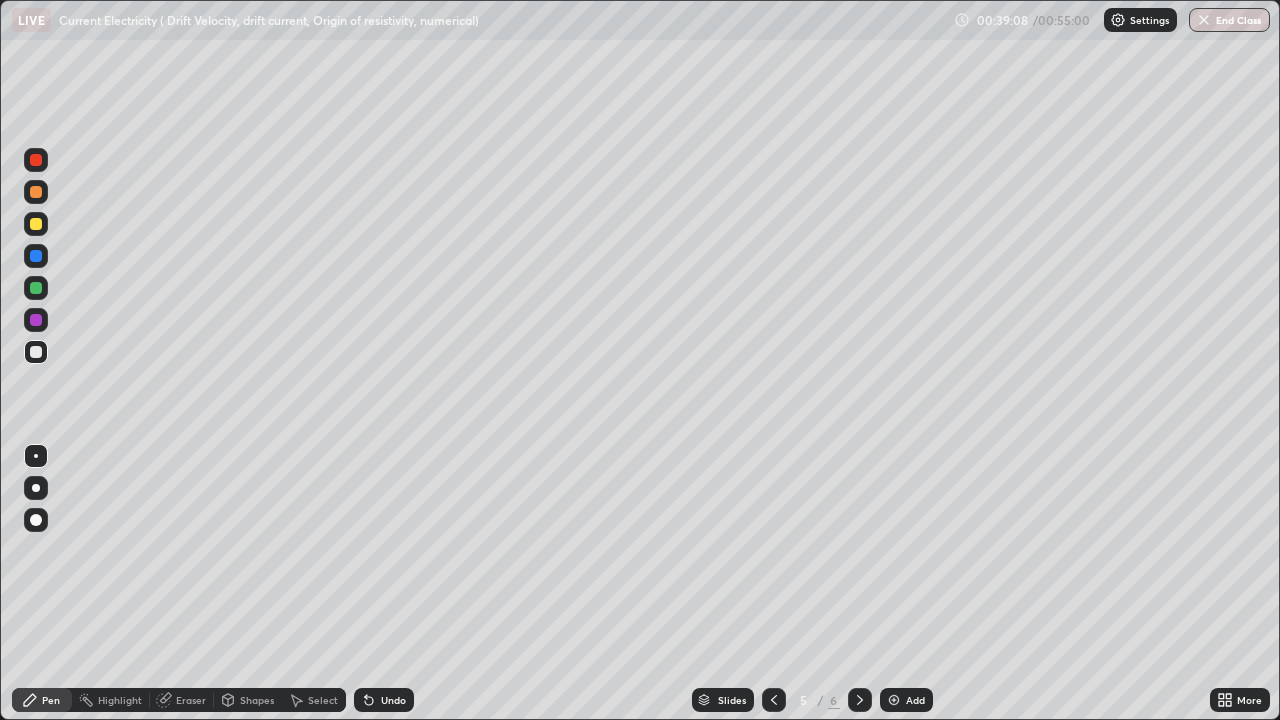 click on "Undo" at bounding box center [393, 700] 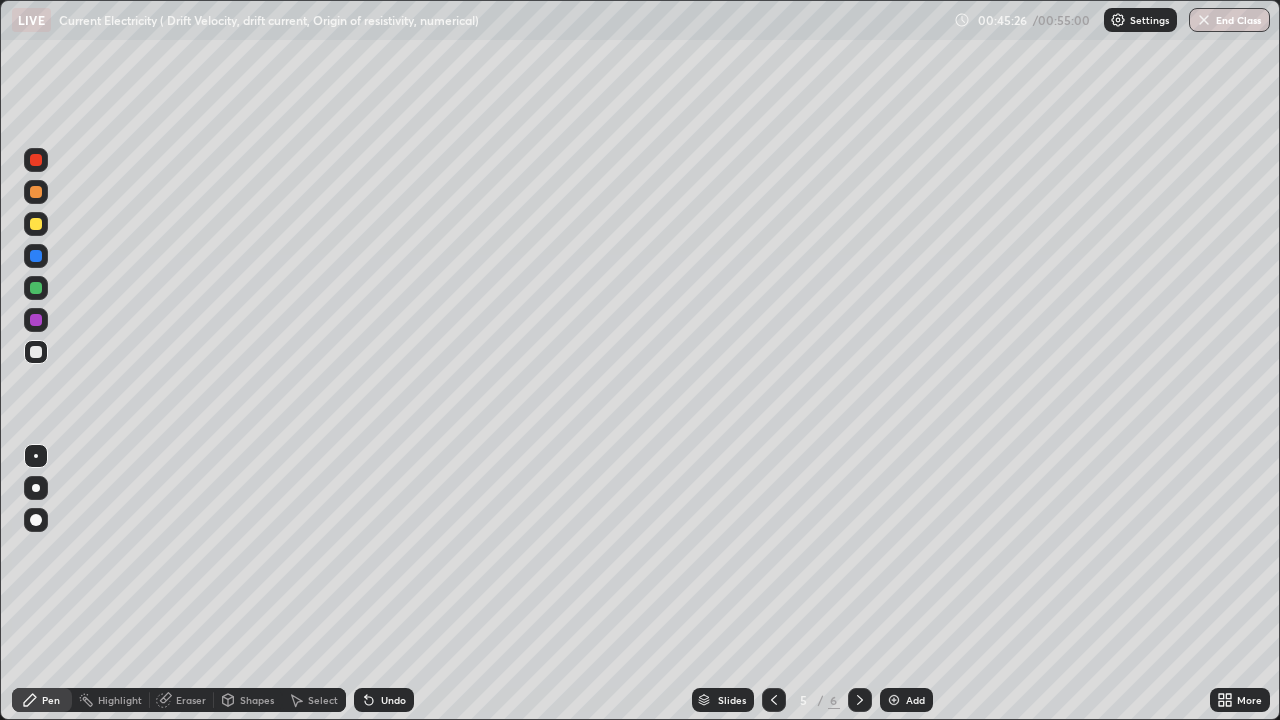 click 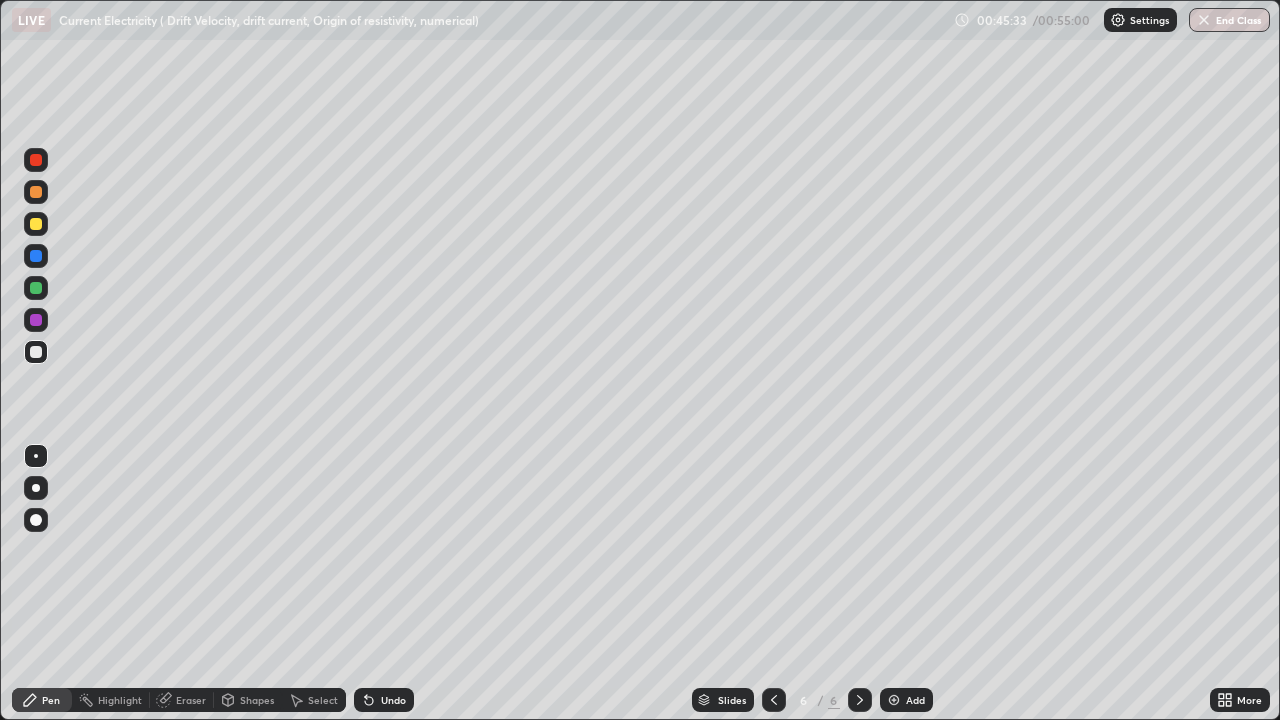 click on "Eraser" at bounding box center [191, 700] 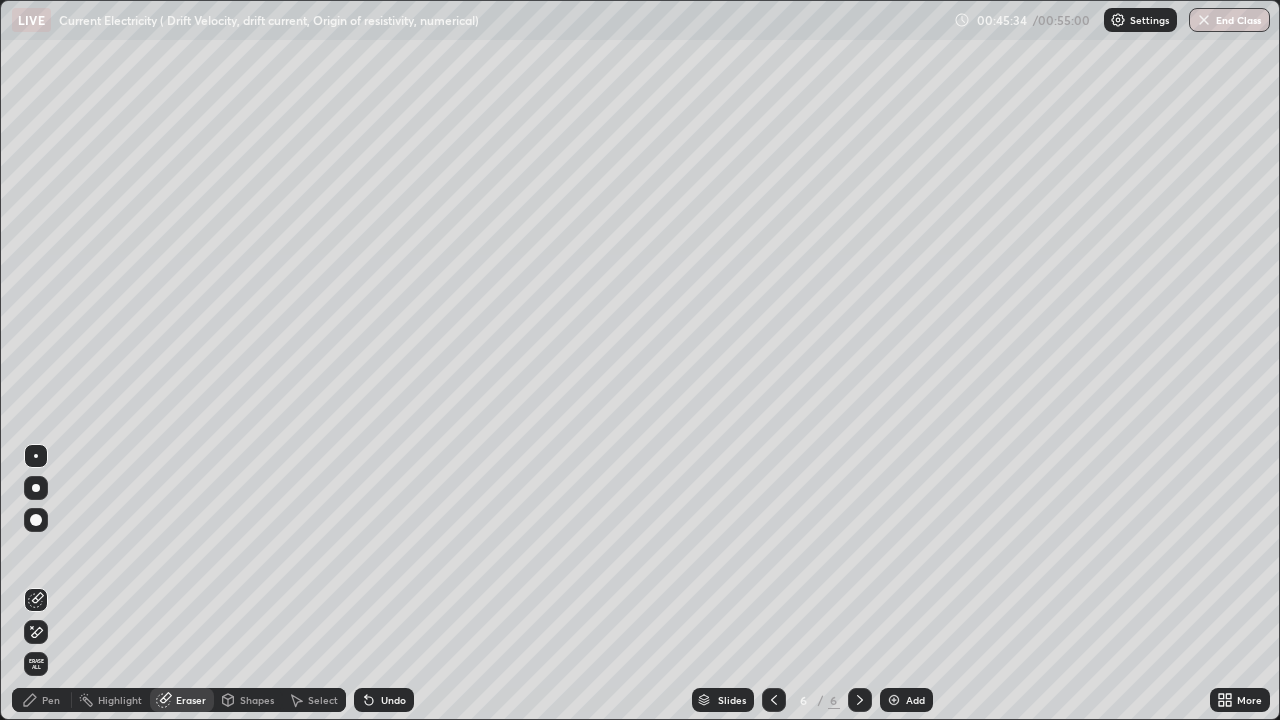 click on "Erase all" at bounding box center (36, 664) 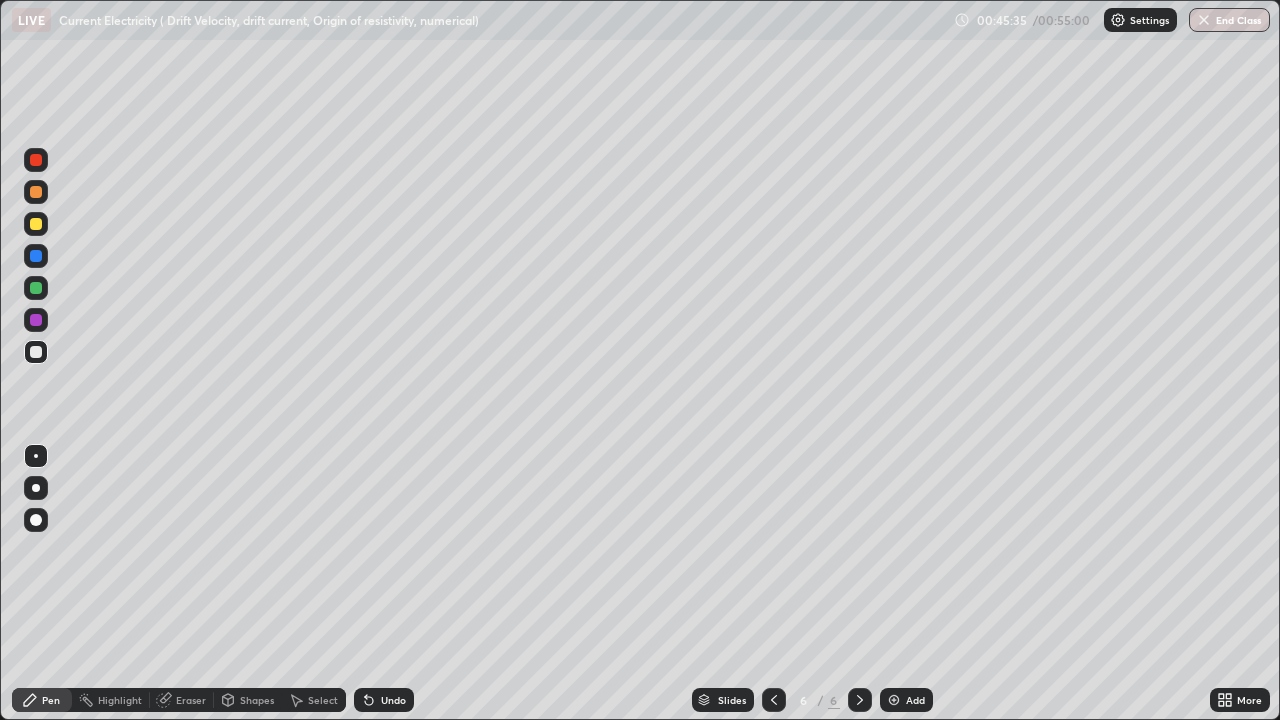 click on "Pen" at bounding box center [51, 700] 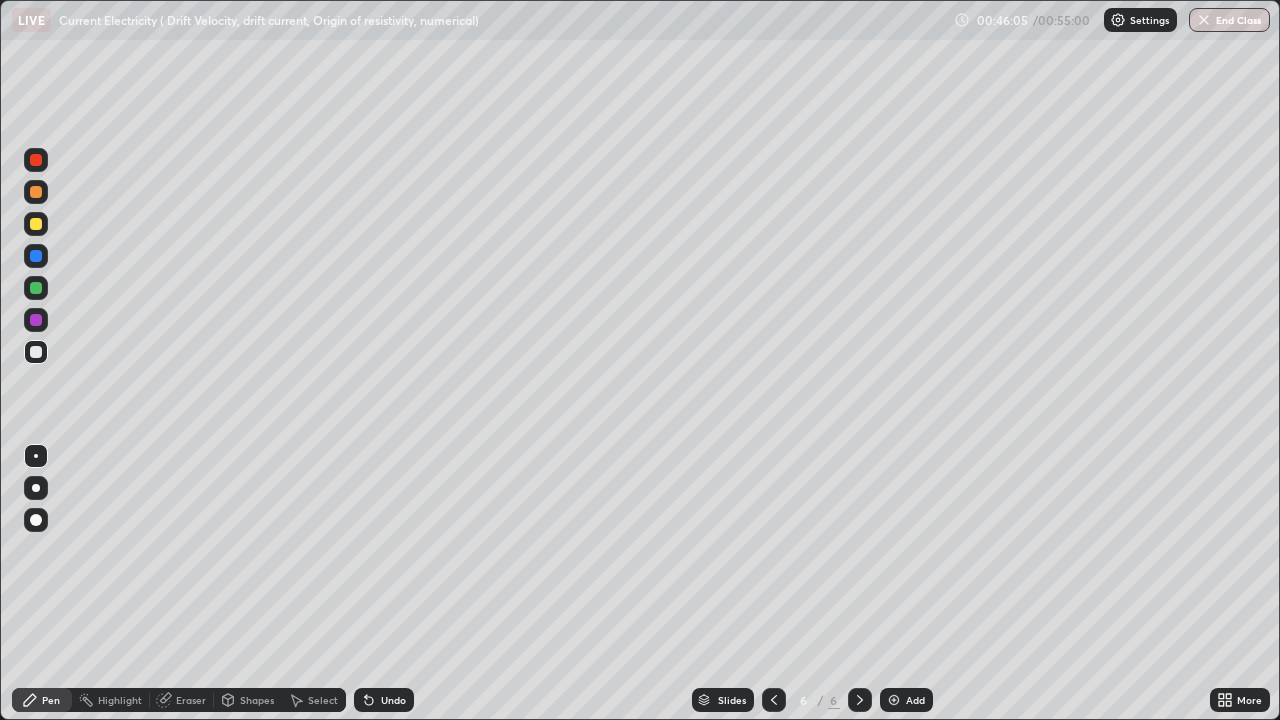 click on "Eraser" at bounding box center (191, 700) 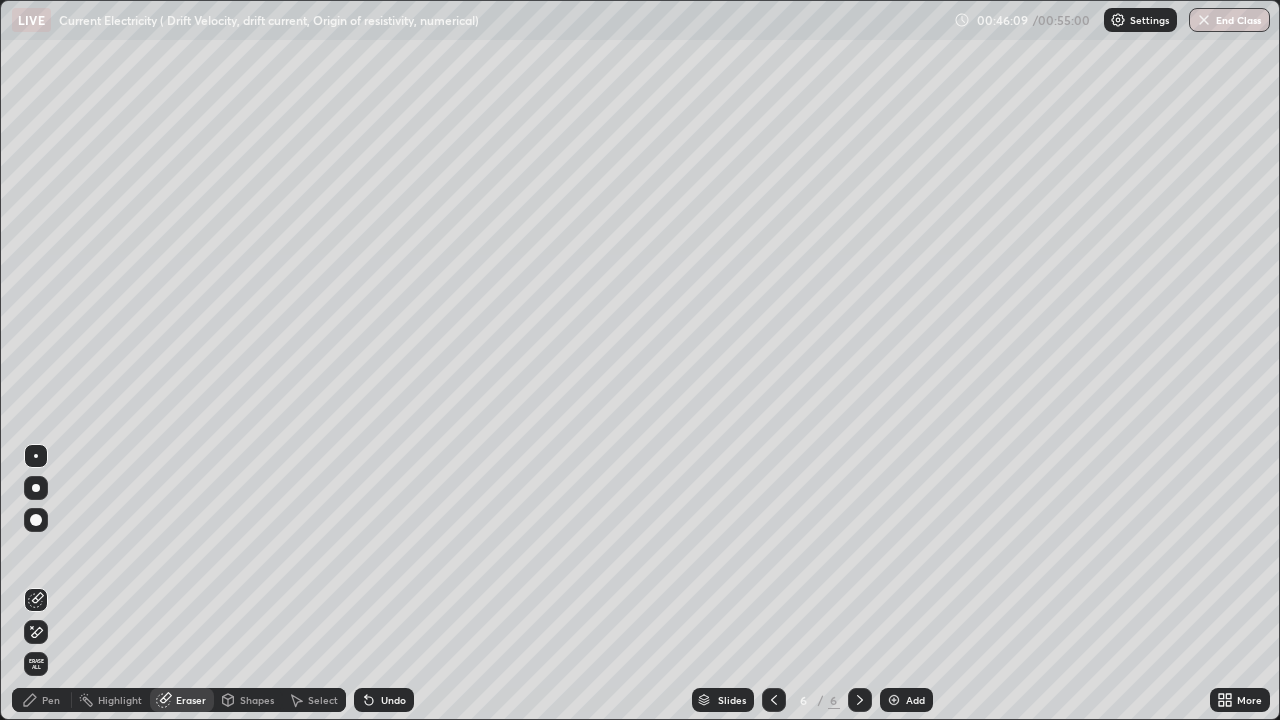 click on "Pen" at bounding box center [51, 700] 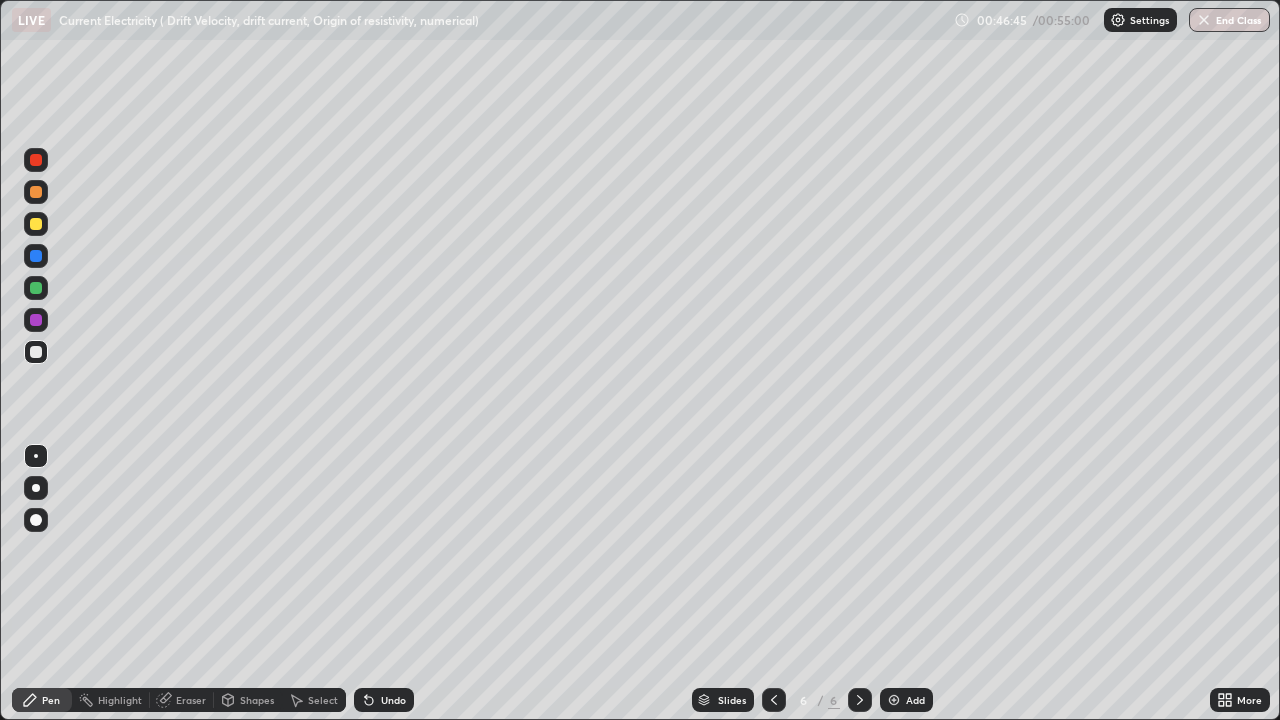 click at bounding box center (36, 288) 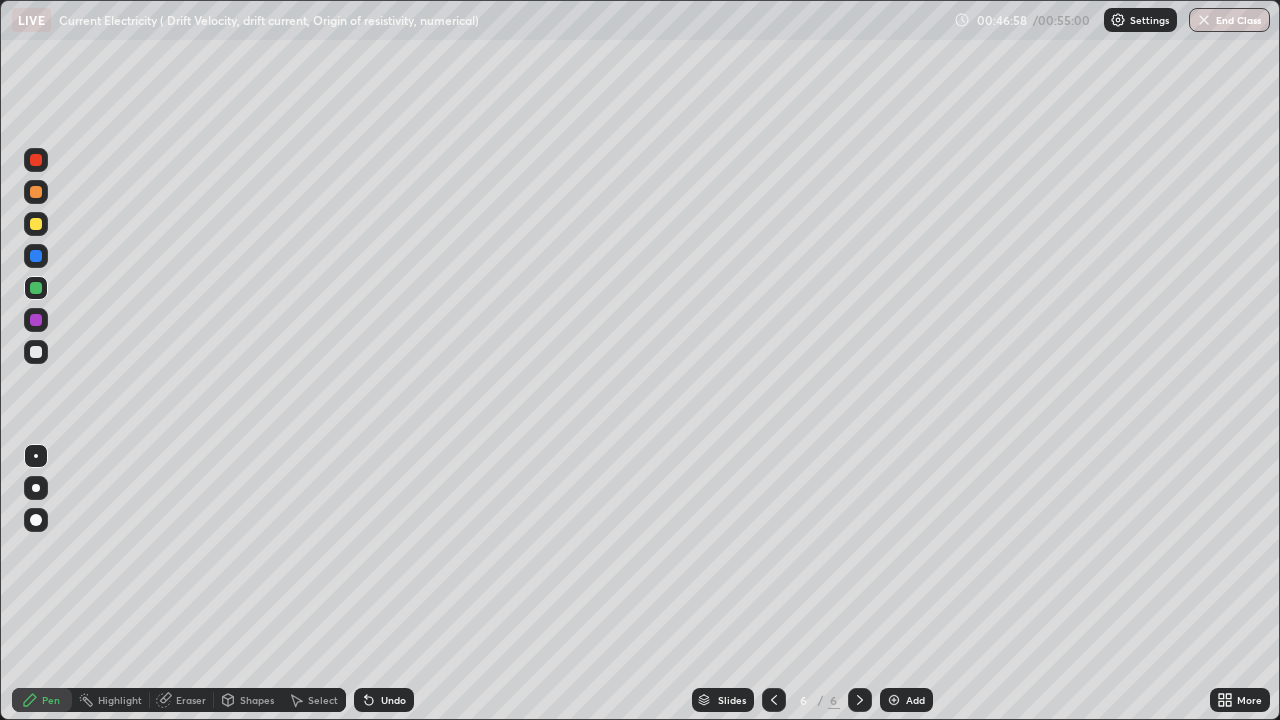click at bounding box center (36, 352) 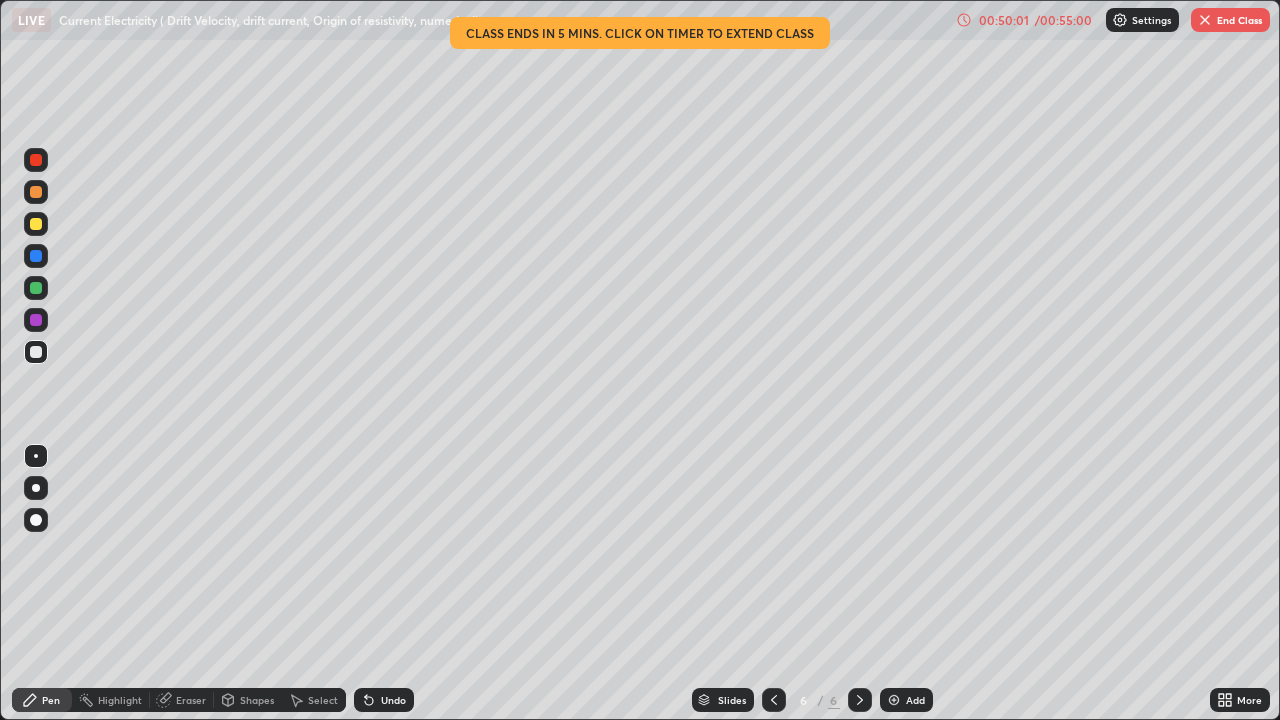 click on "End Class" at bounding box center (1230, 20) 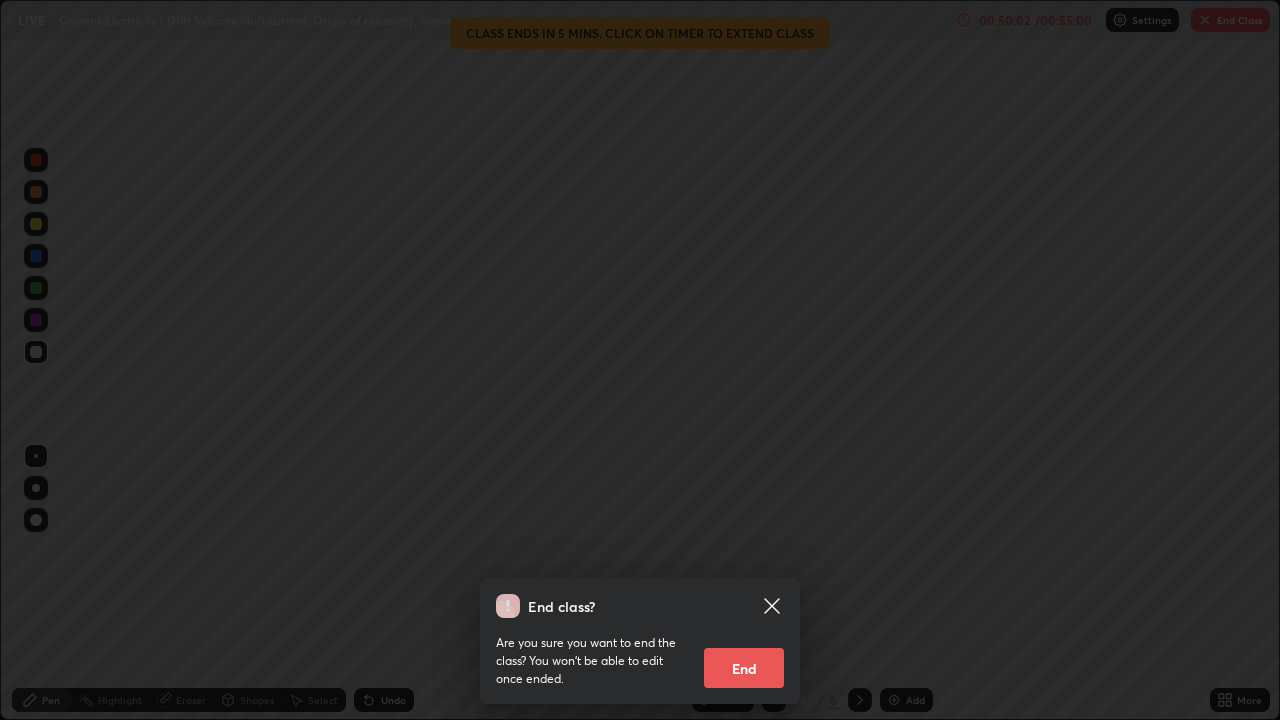 click on "End" at bounding box center [744, 668] 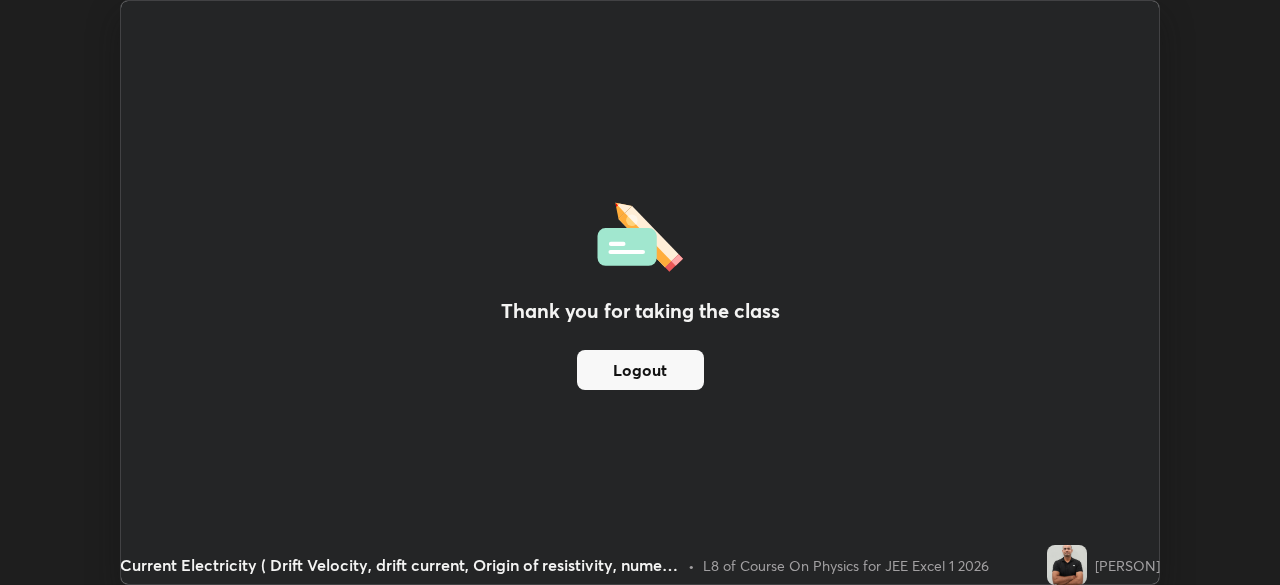 scroll, scrollTop: 585, scrollLeft: 1280, axis: both 